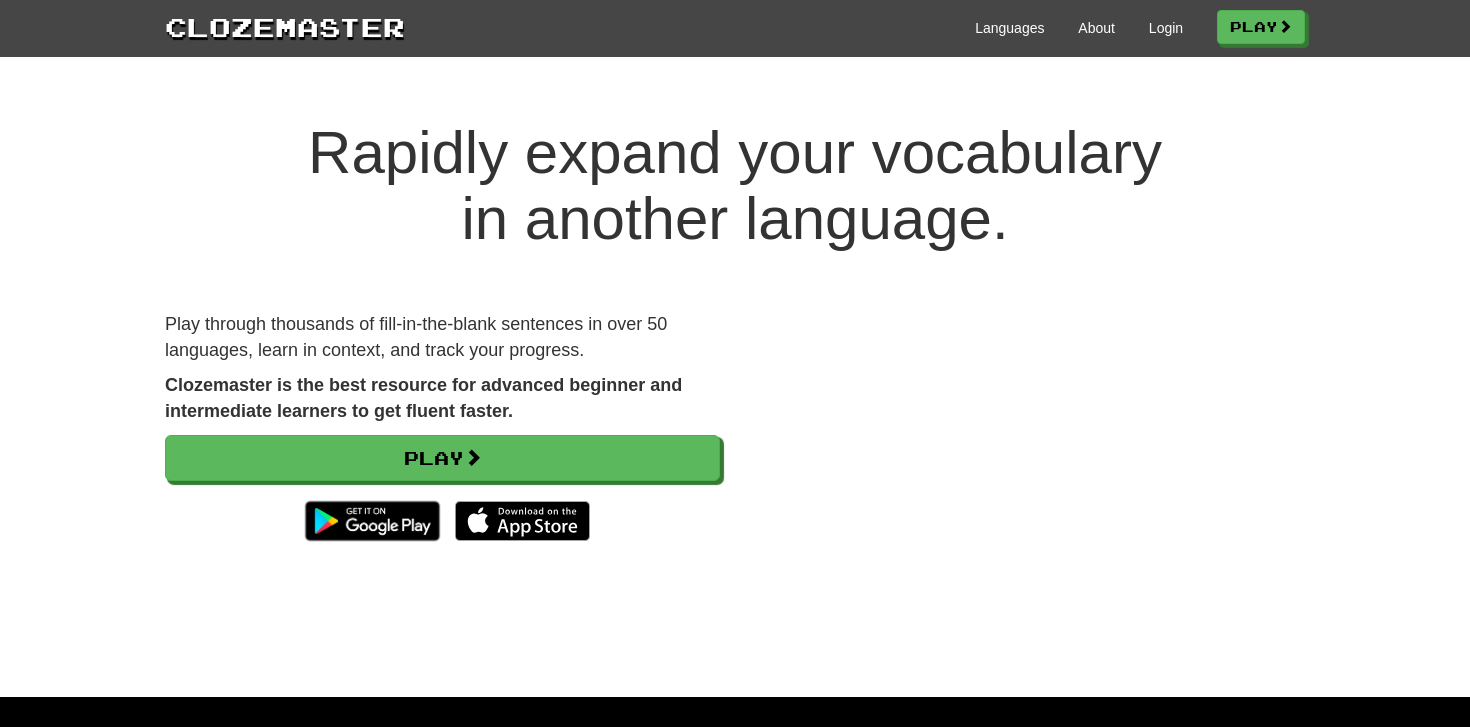 scroll, scrollTop: 0, scrollLeft: 0, axis: both 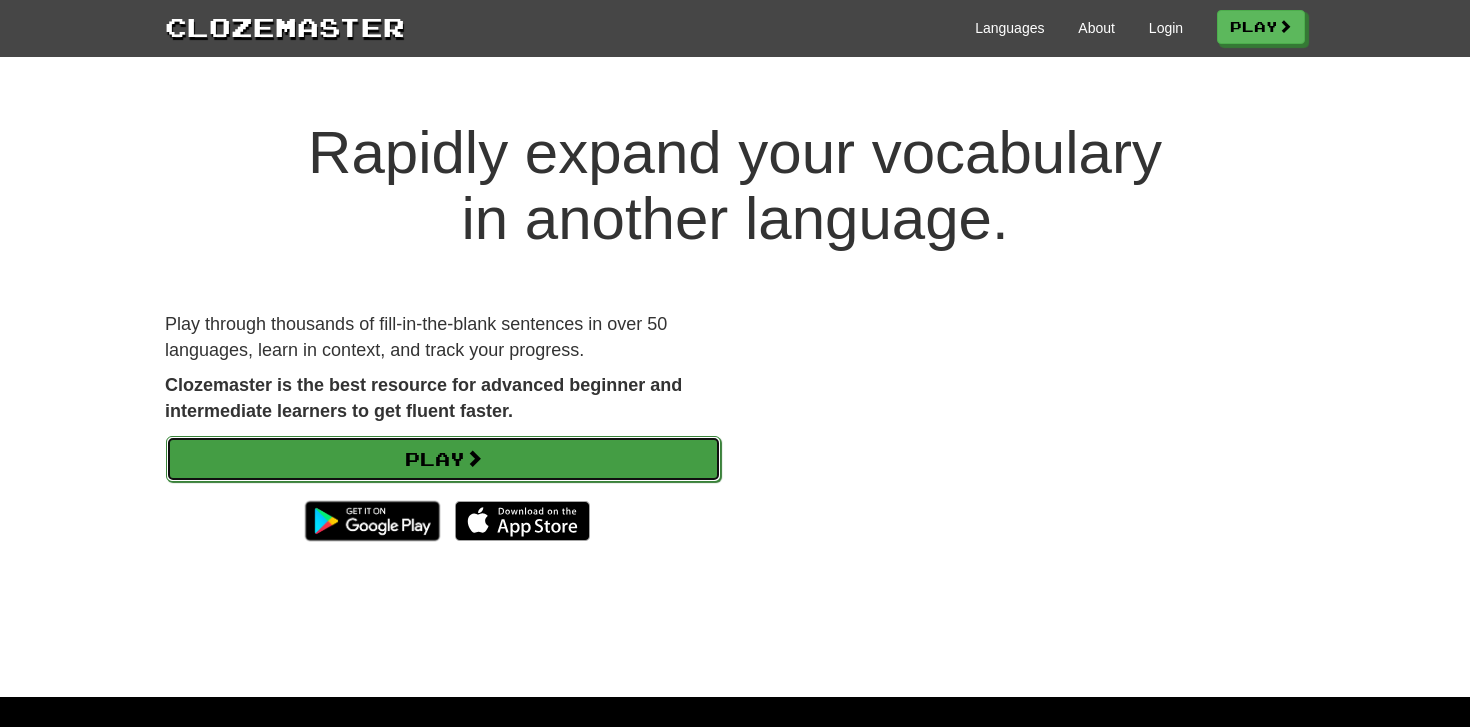 click on "Play" at bounding box center (443, 459) 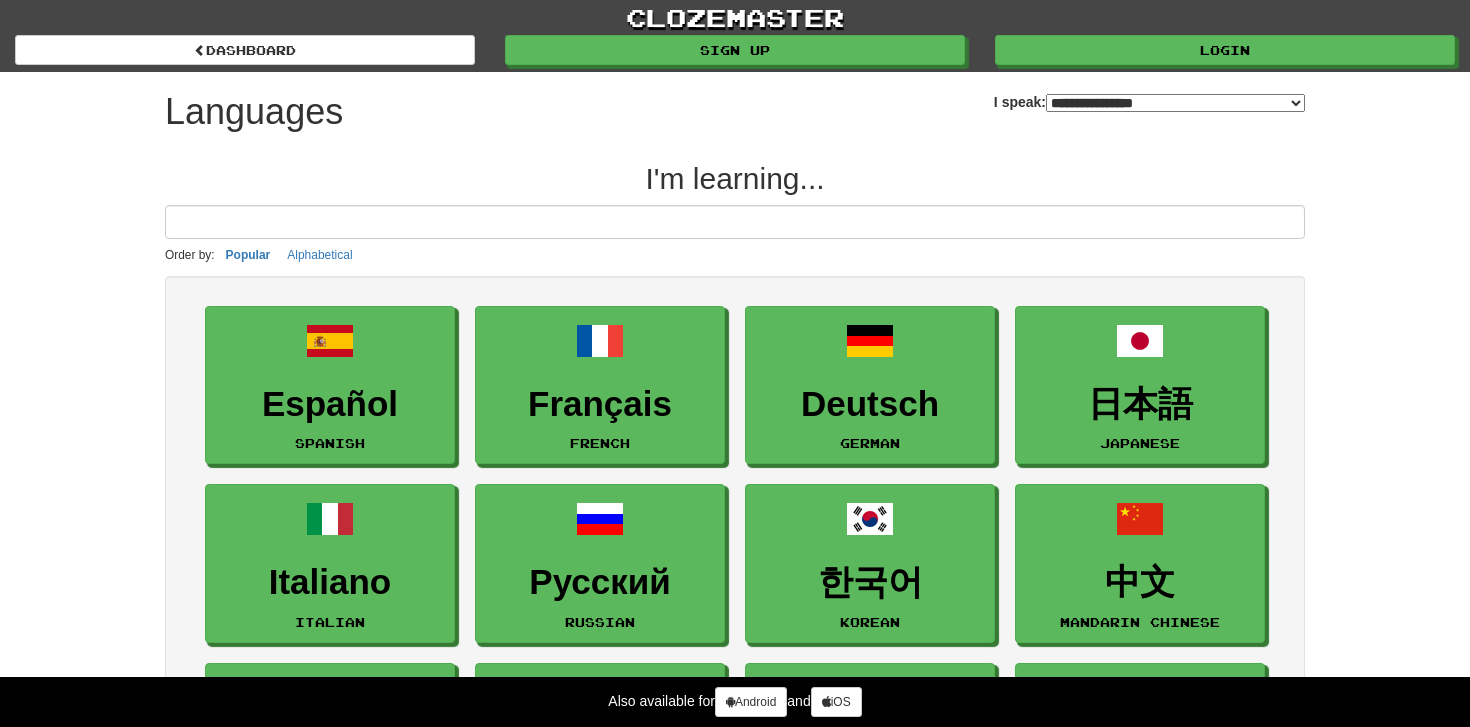 select on "*******" 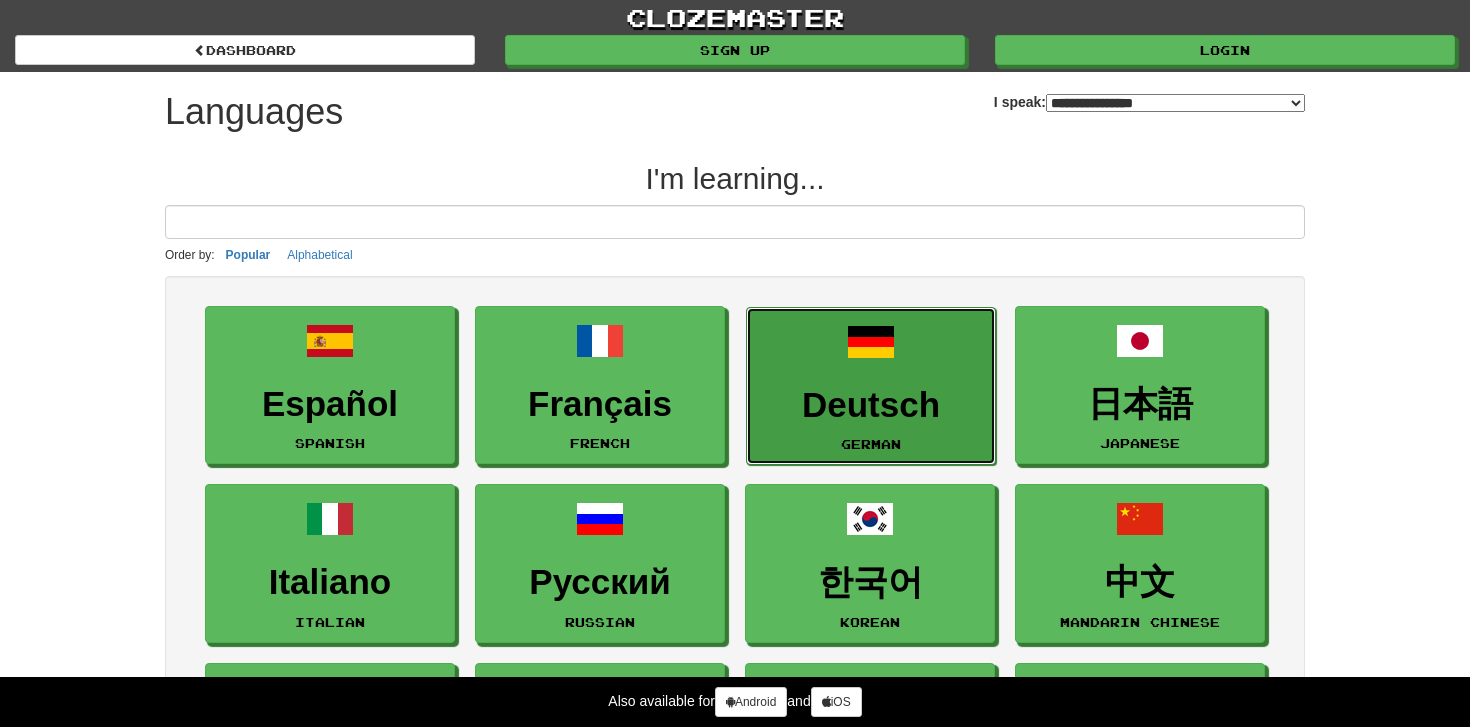 click on "Deutsch German" at bounding box center [871, 386] 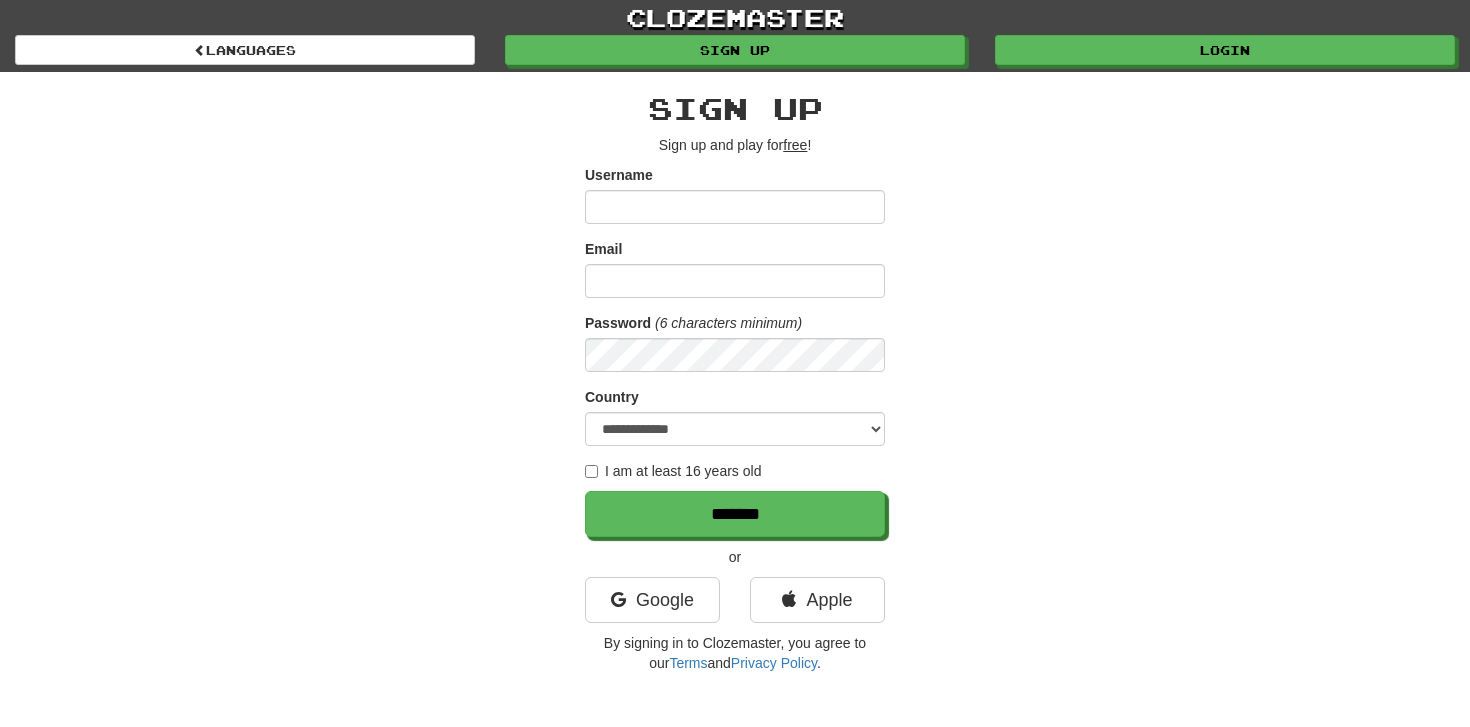 scroll, scrollTop: 0, scrollLeft: 0, axis: both 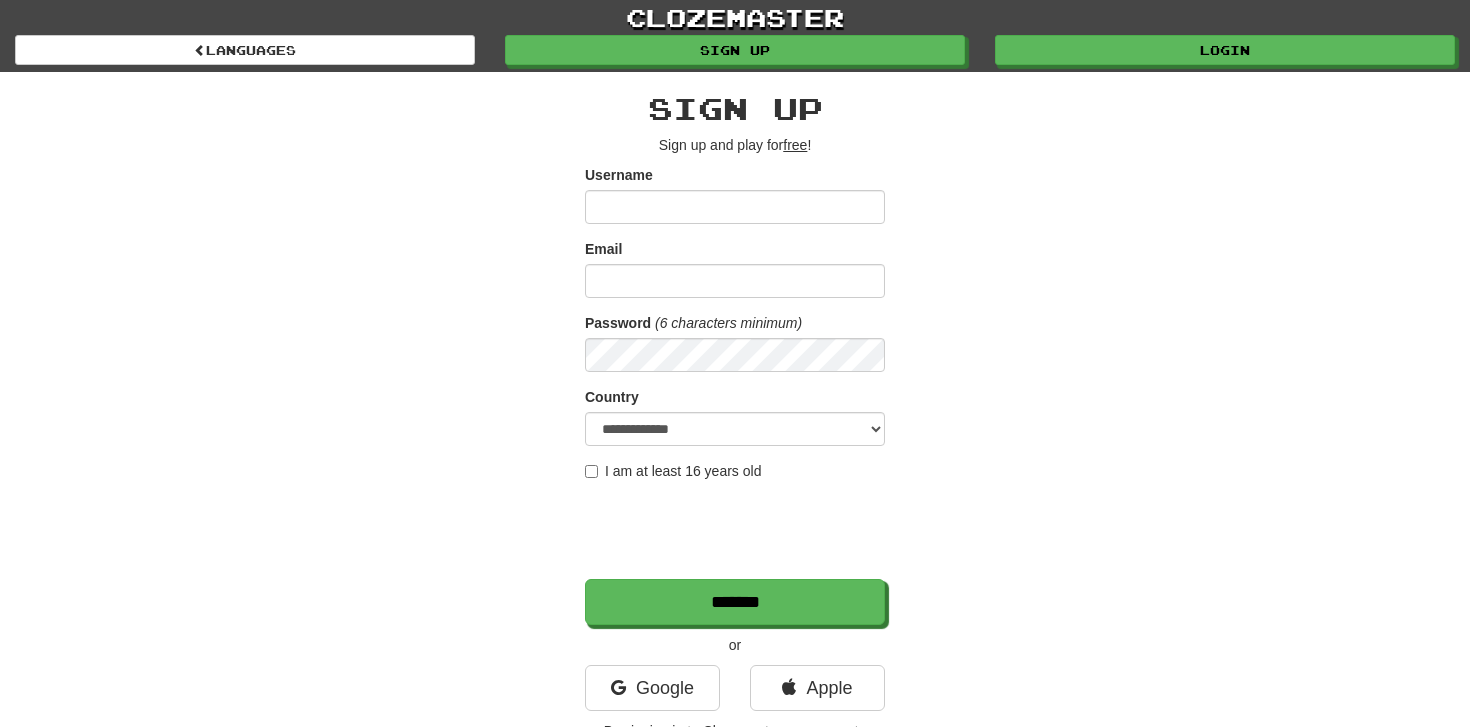 click on "**********" at bounding box center (735, 421) 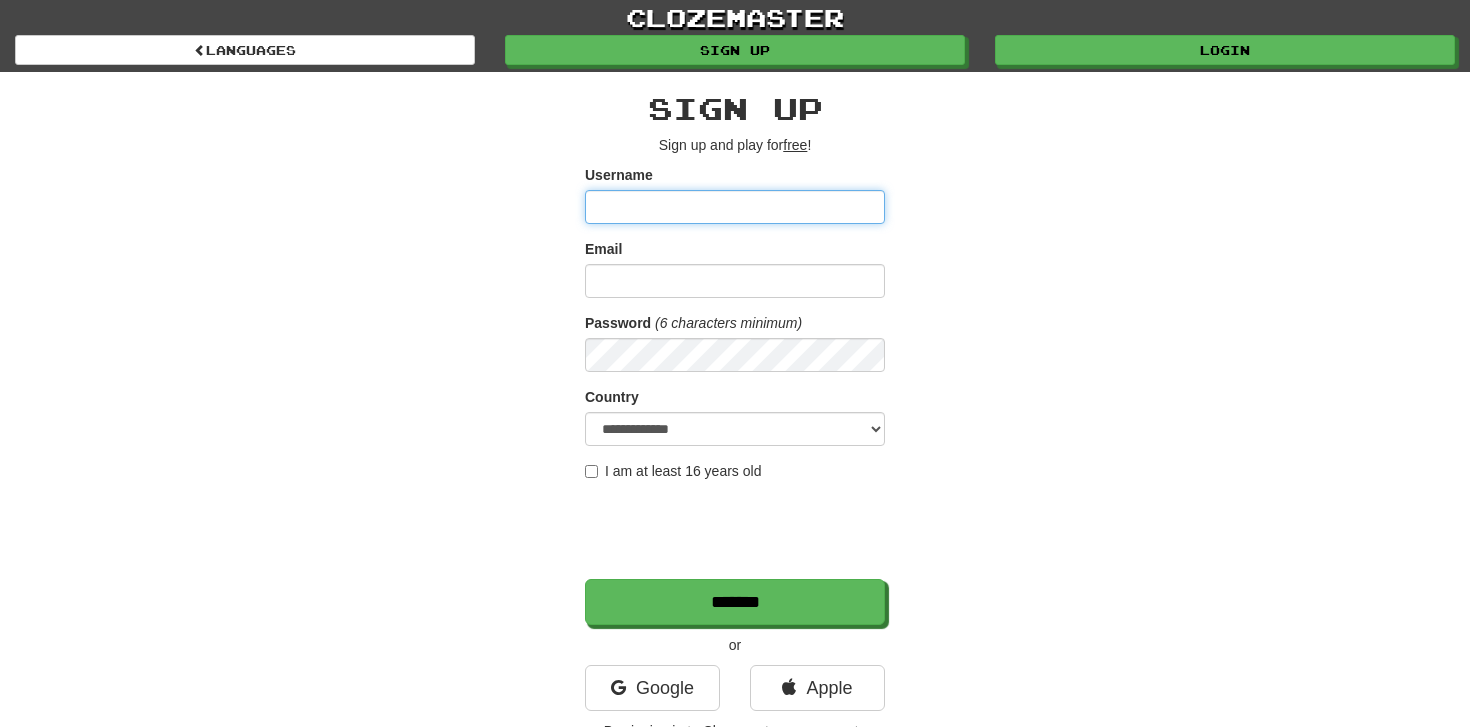 click on "Username" at bounding box center (735, 207) 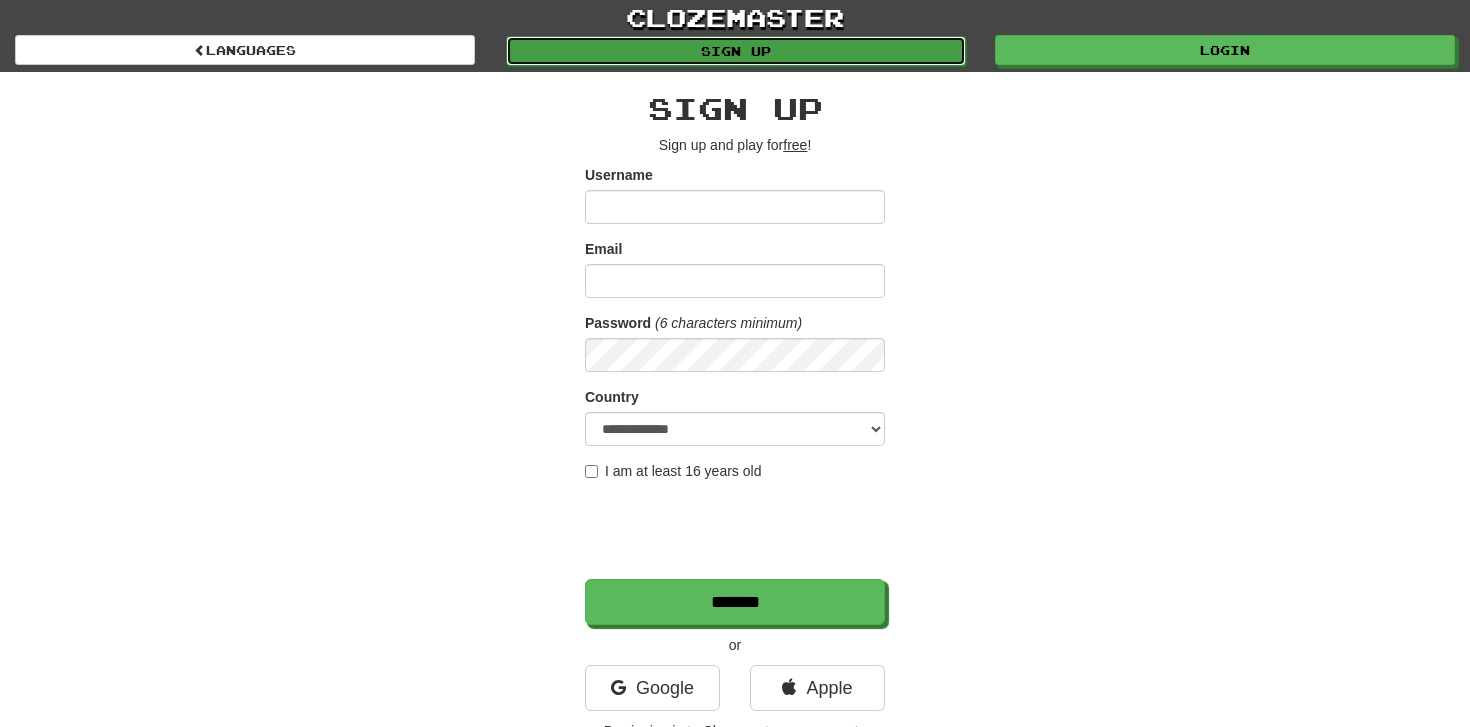 click on "Sign up" at bounding box center (736, 51) 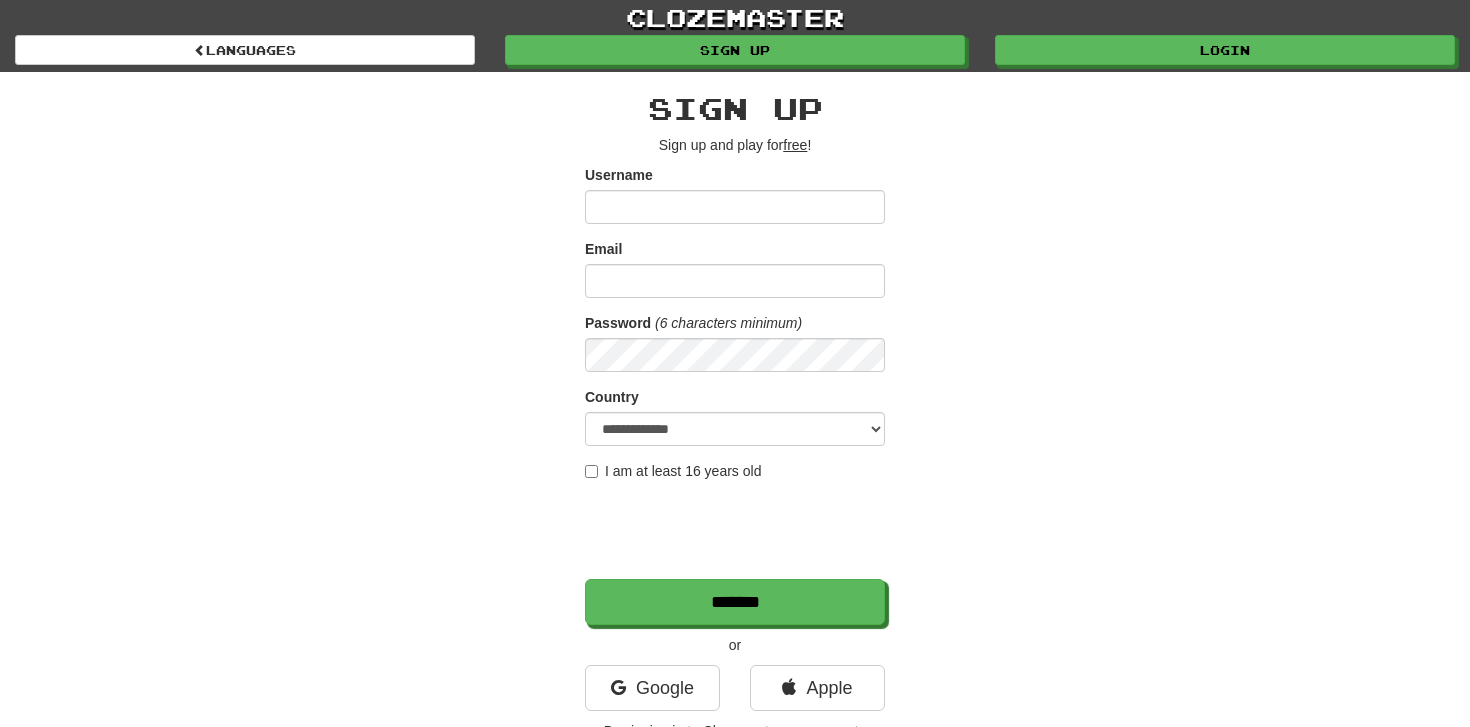 scroll, scrollTop: 0, scrollLeft: 0, axis: both 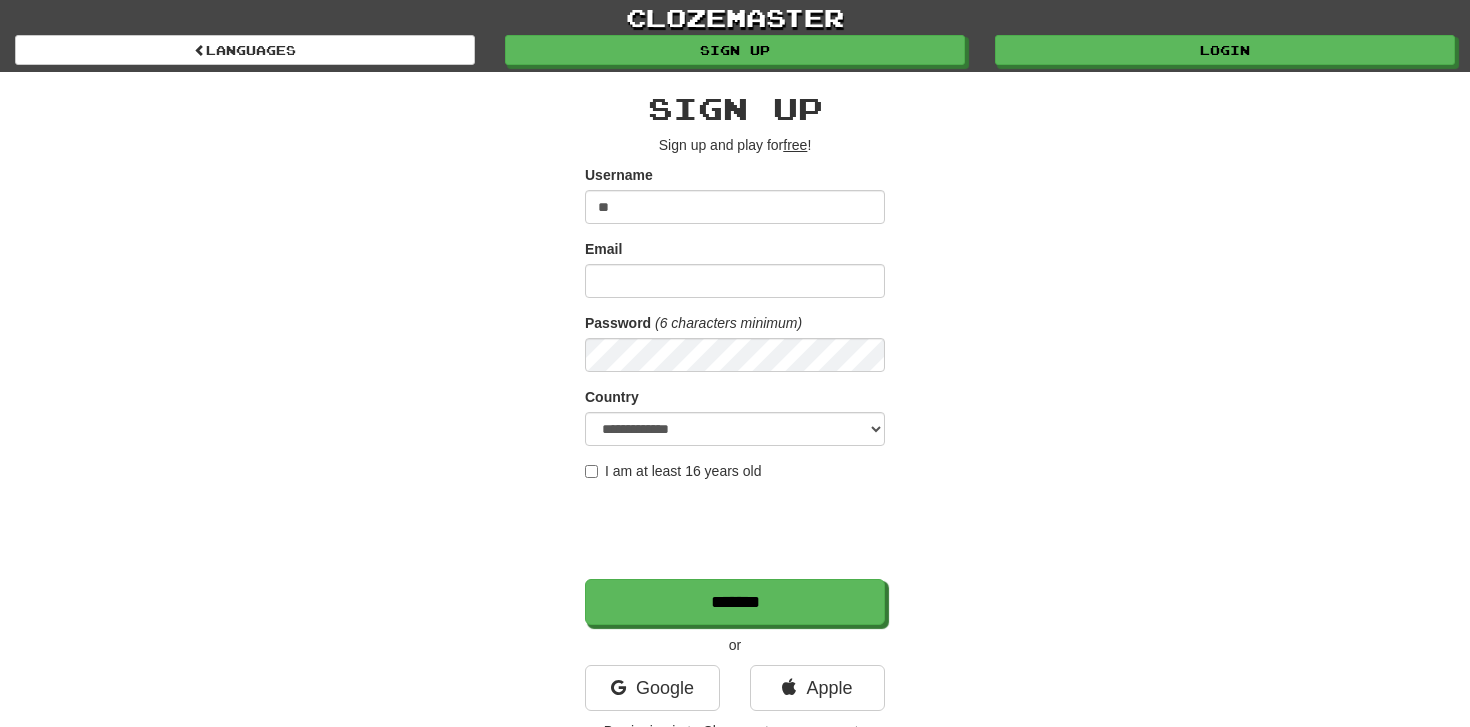 type on "*" 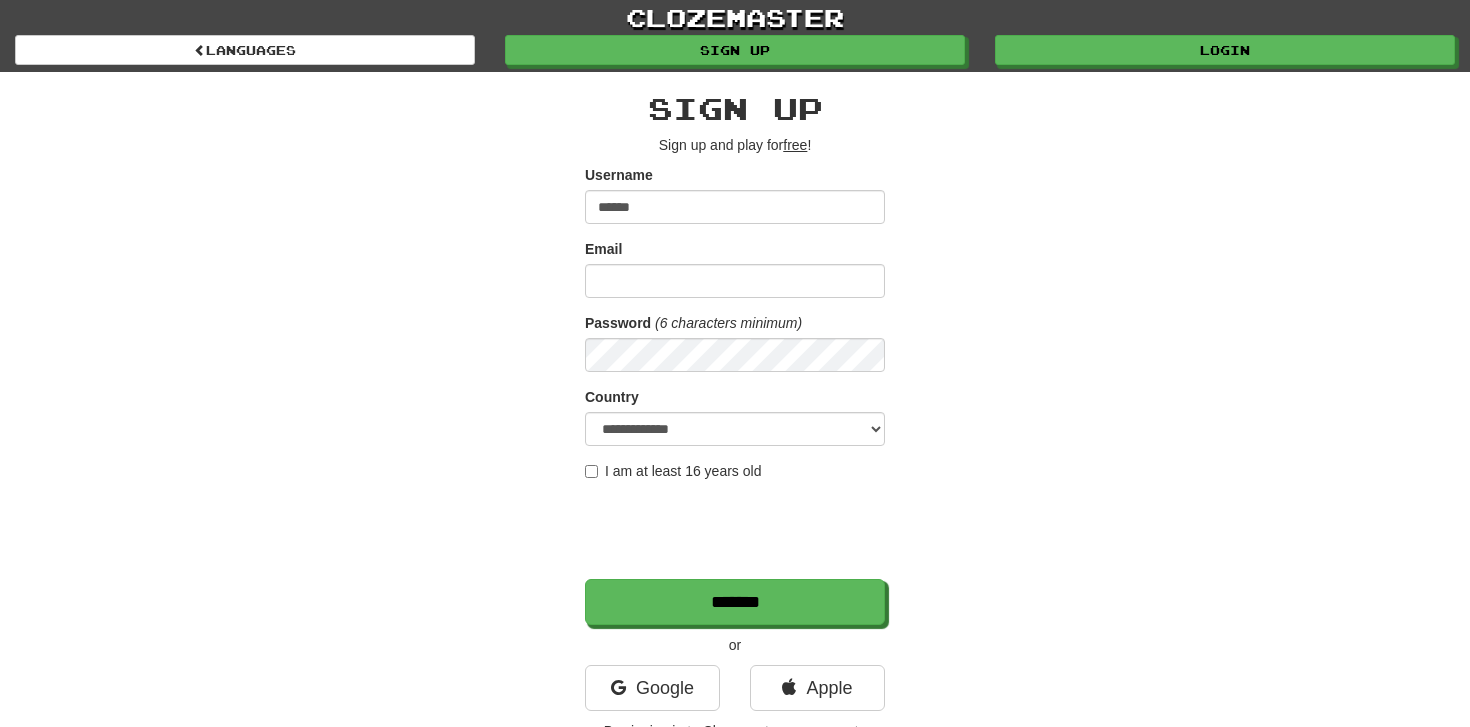 type on "******" 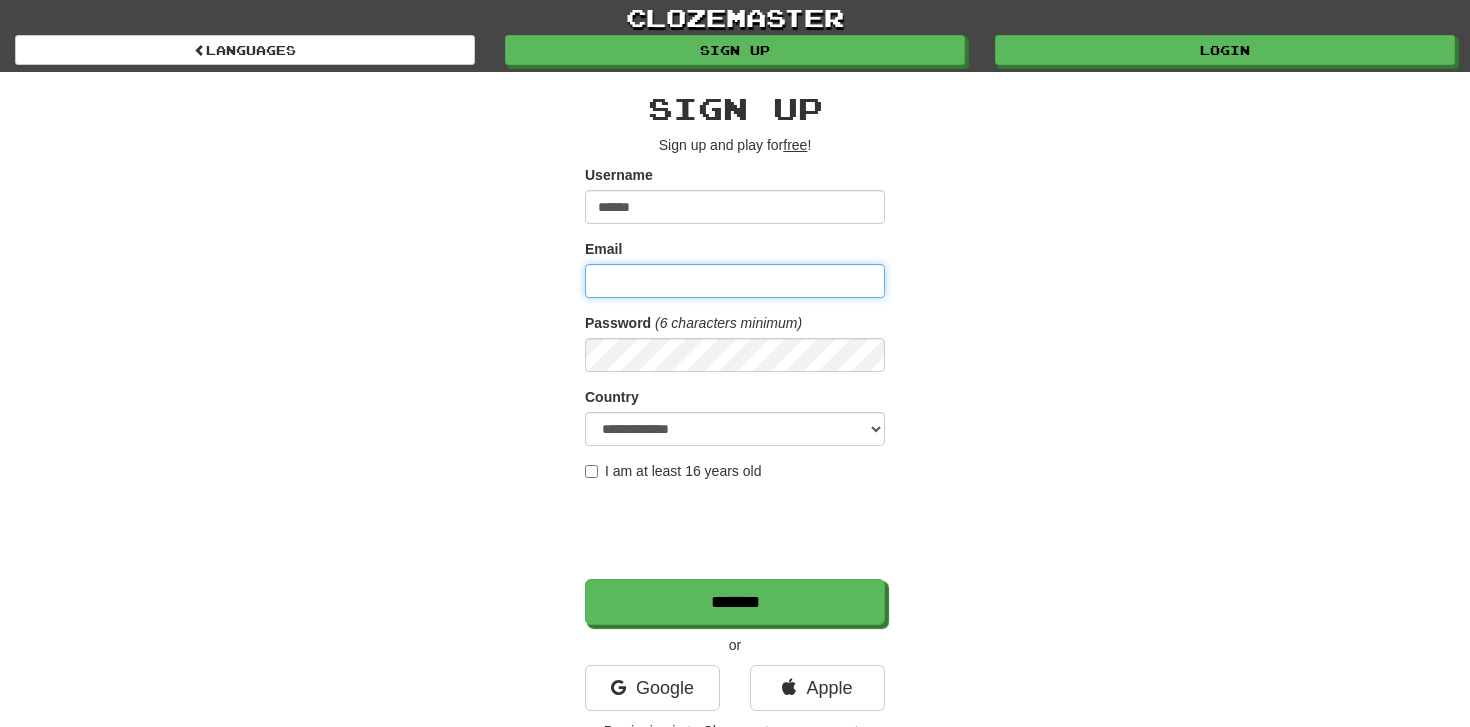 click on "Email" at bounding box center (735, 281) 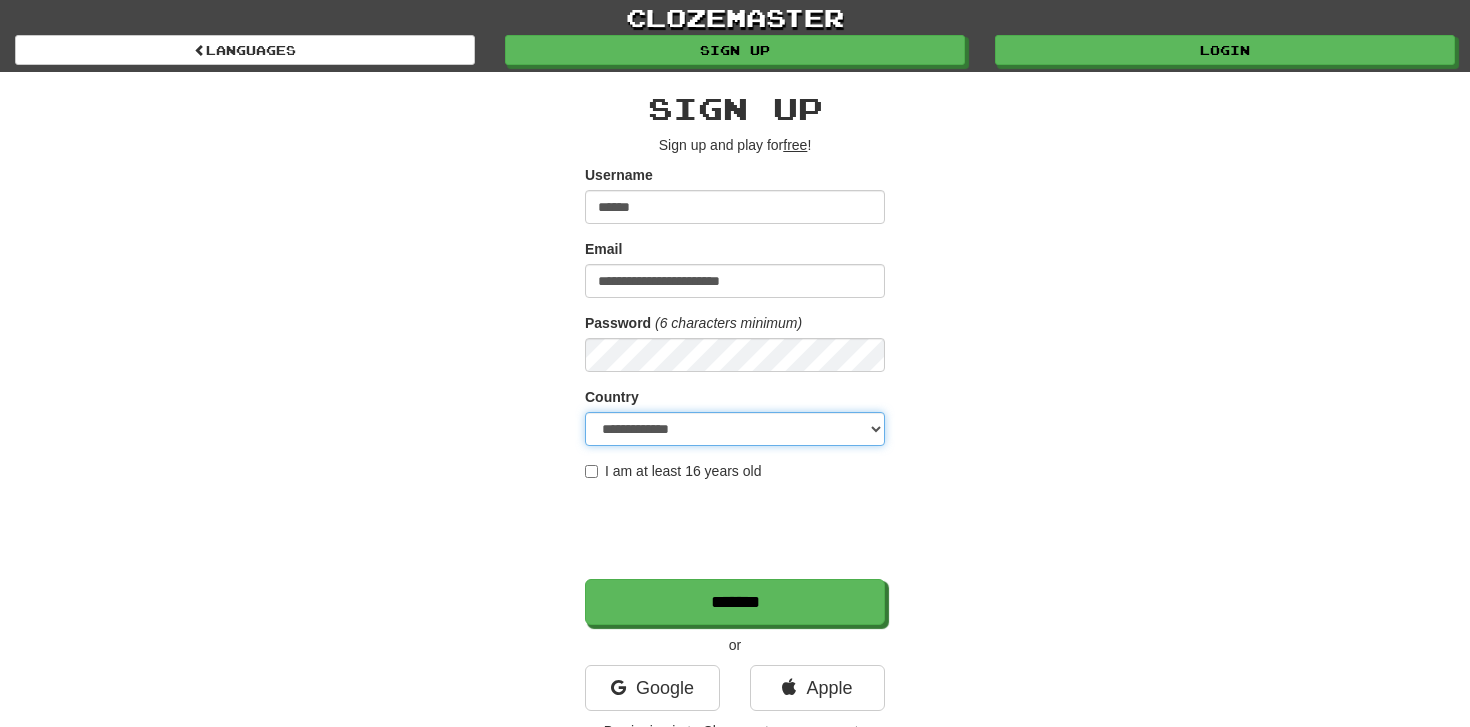 select on "**" 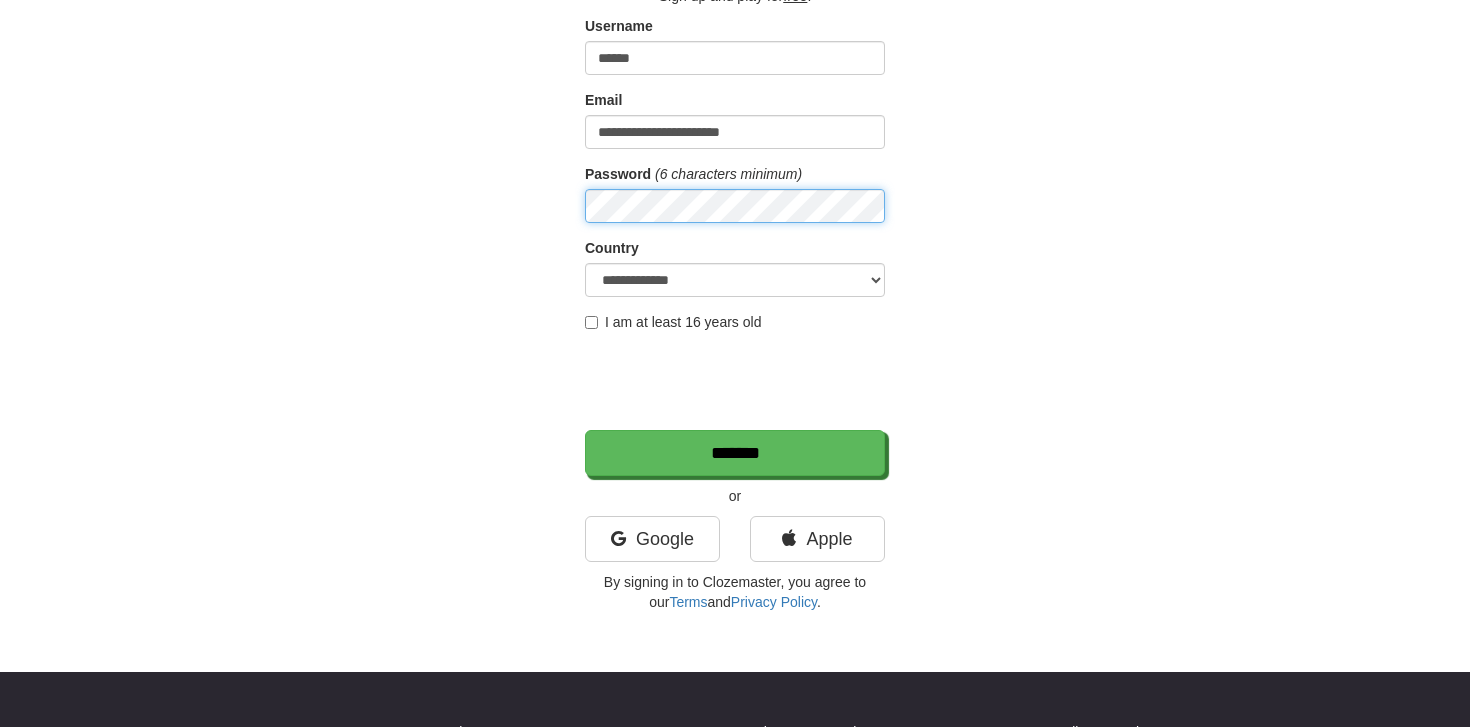 scroll, scrollTop: 150, scrollLeft: 0, axis: vertical 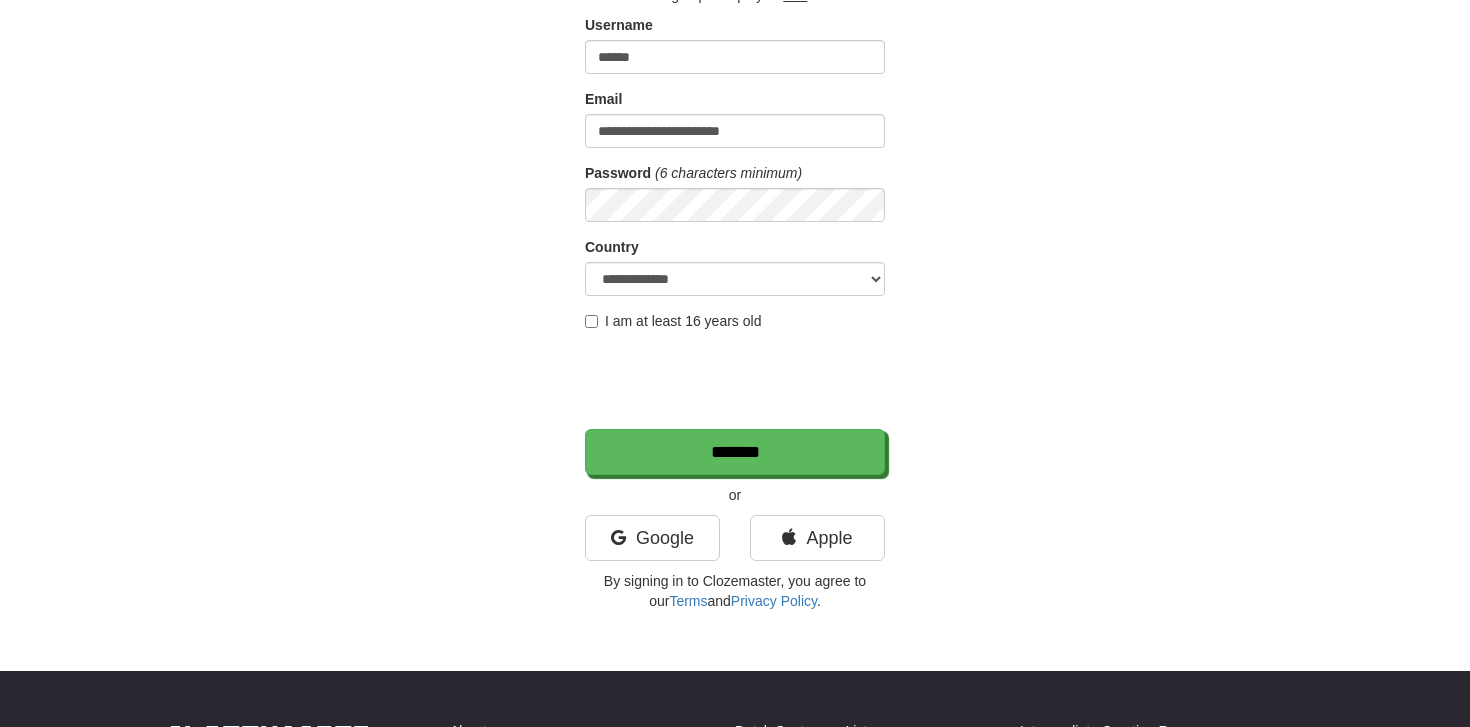 click on "I am at least 16 years old" at bounding box center [673, 321] 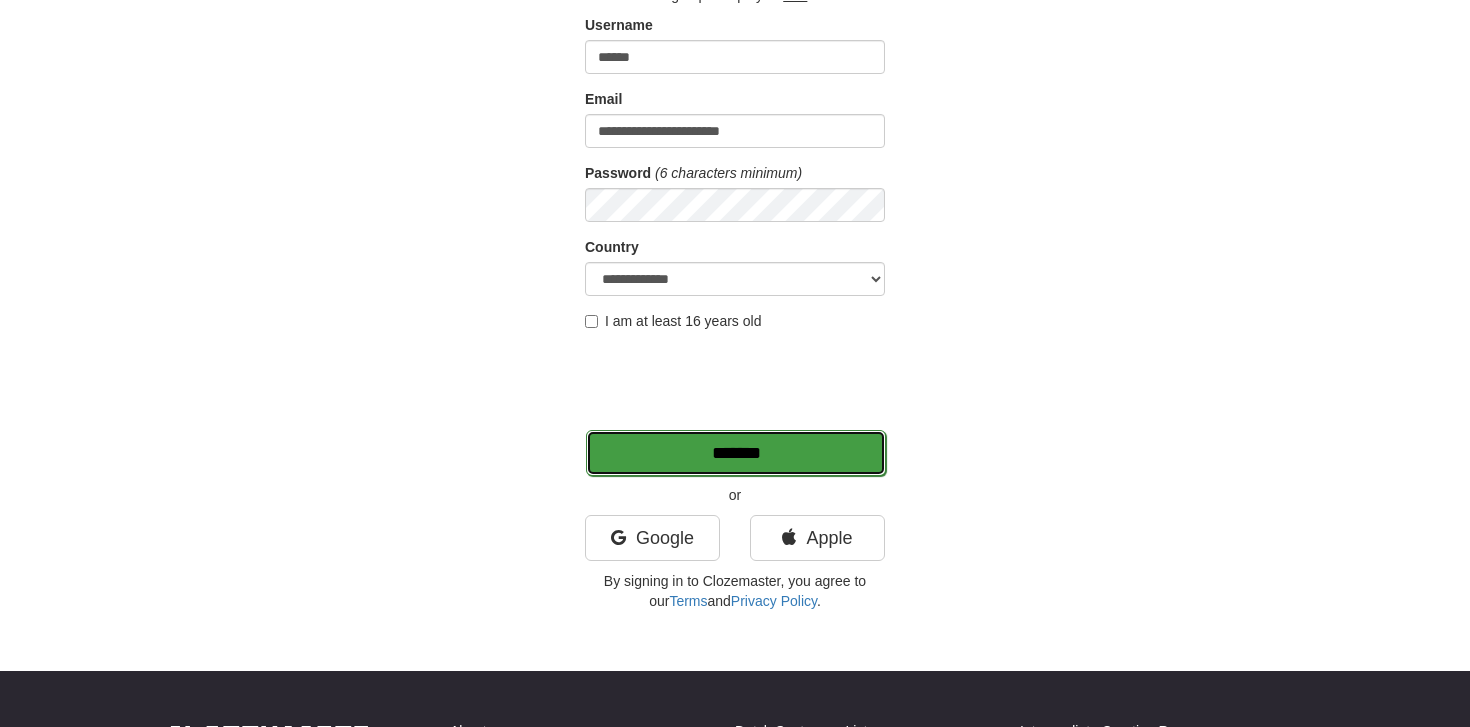 click on "*******" at bounding box center (736, 453) 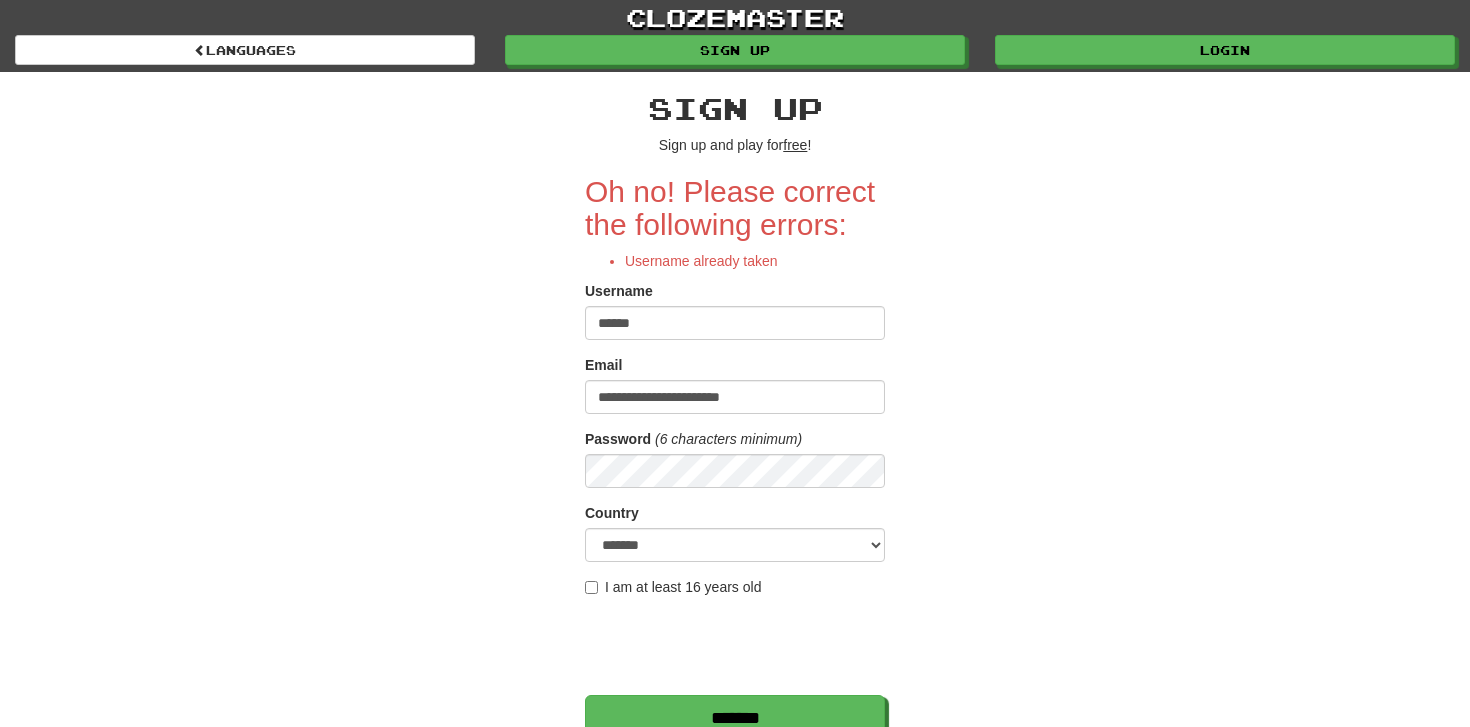 scroll, scrollTop: 0, scrollLeft: 0, axis: both 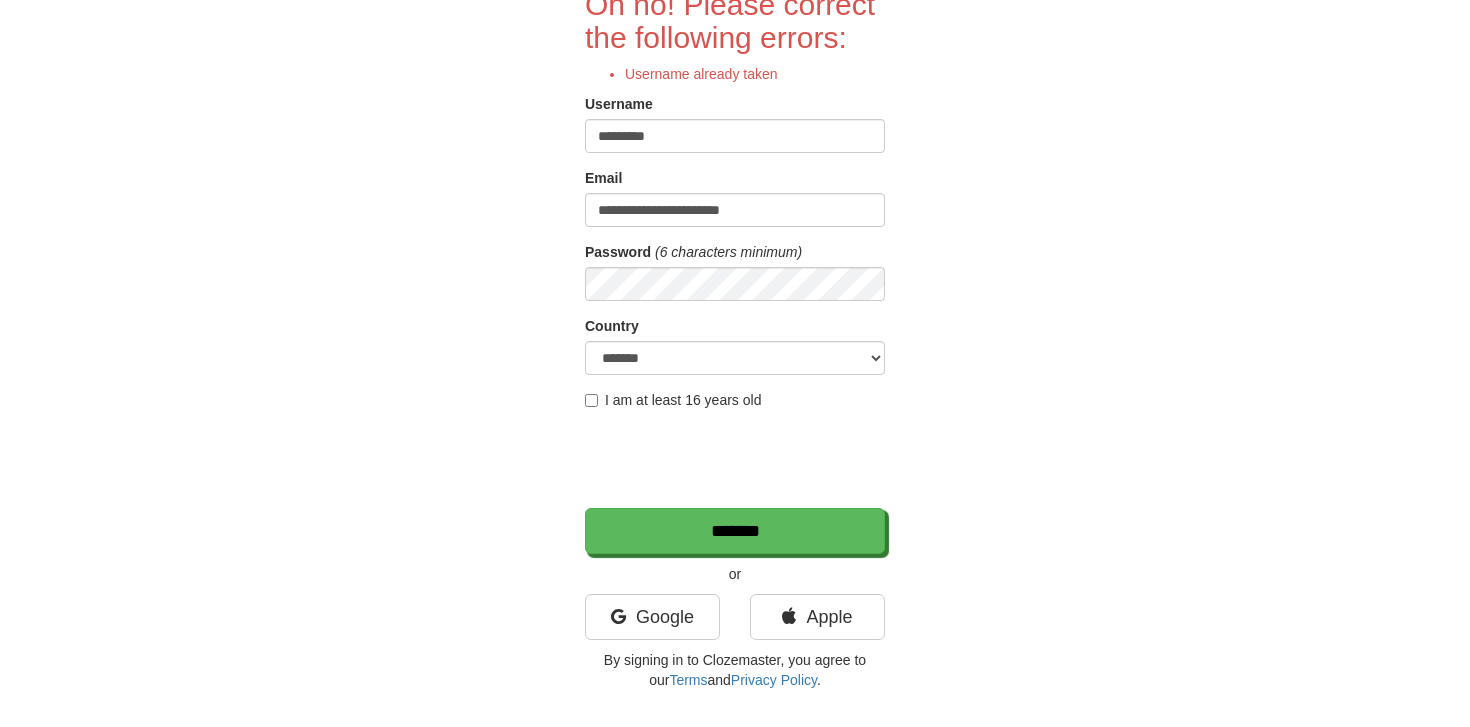 type on "*********" 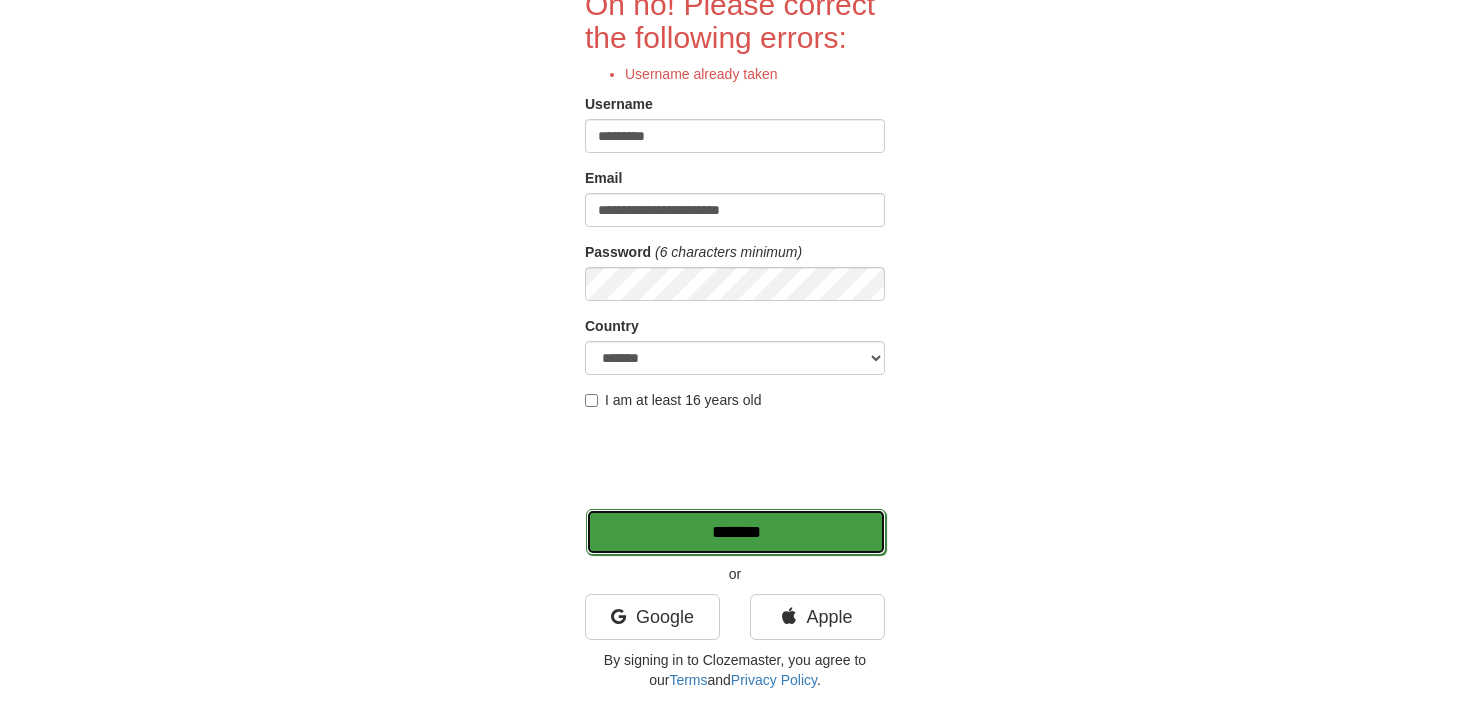 click on "*******" at bounding box center [736, 532] 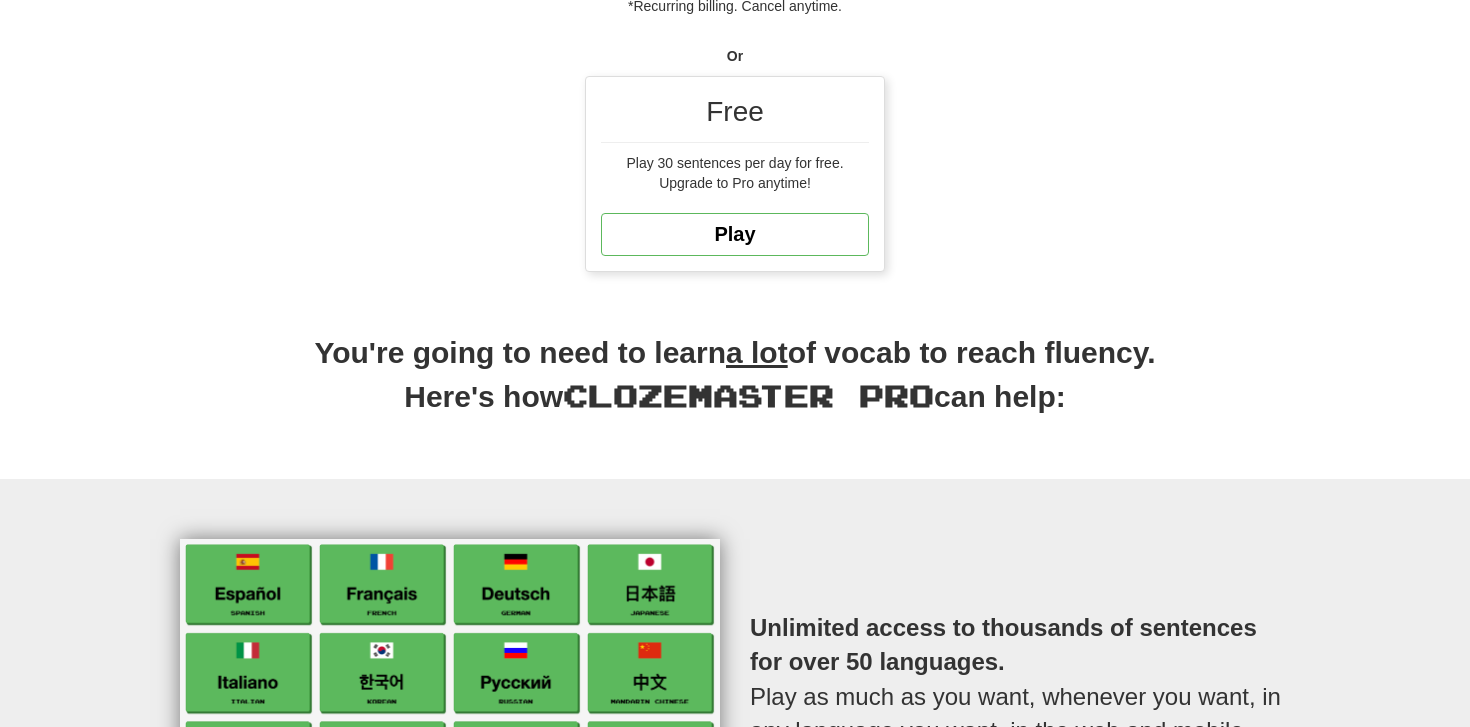 scroll, scrollTop: 469, scrollLeft: 0, axis: vertical 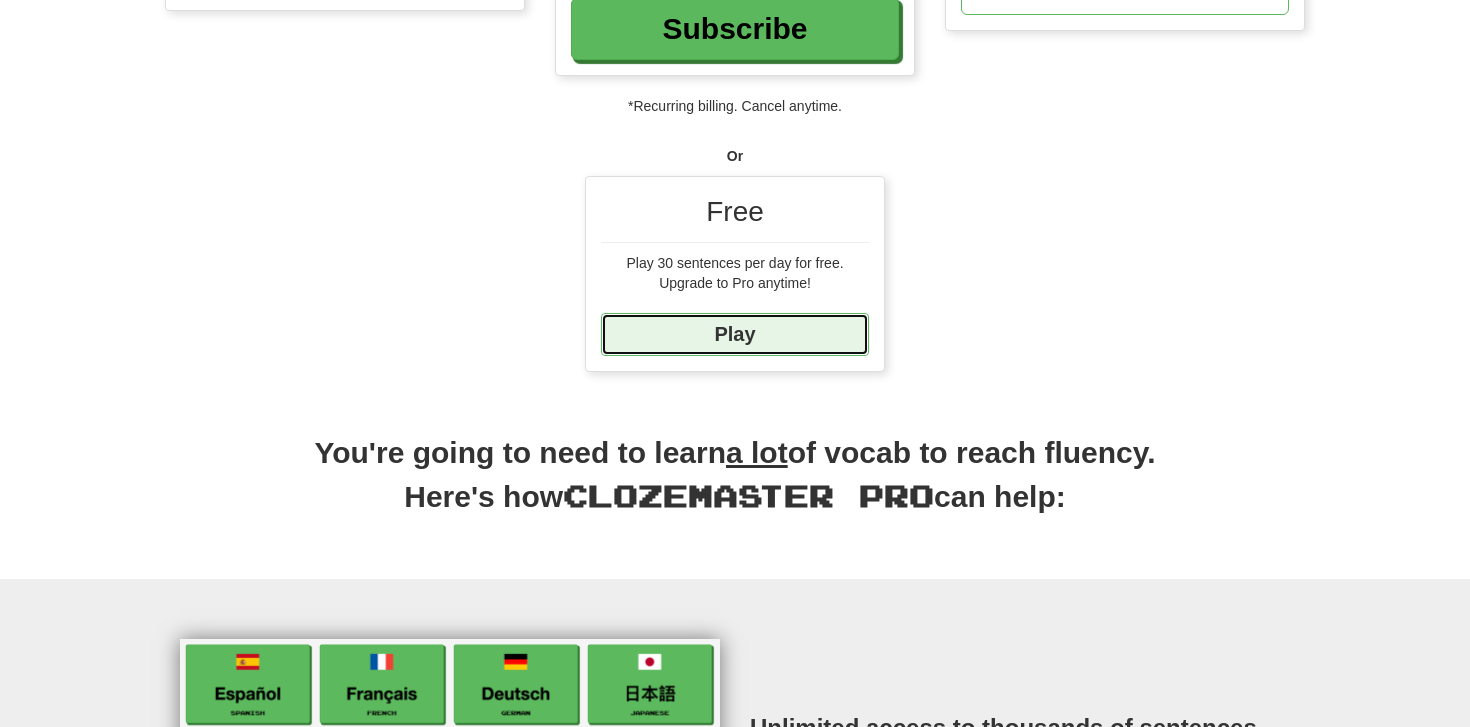 click on "Play" at bounding box center [735, 334] 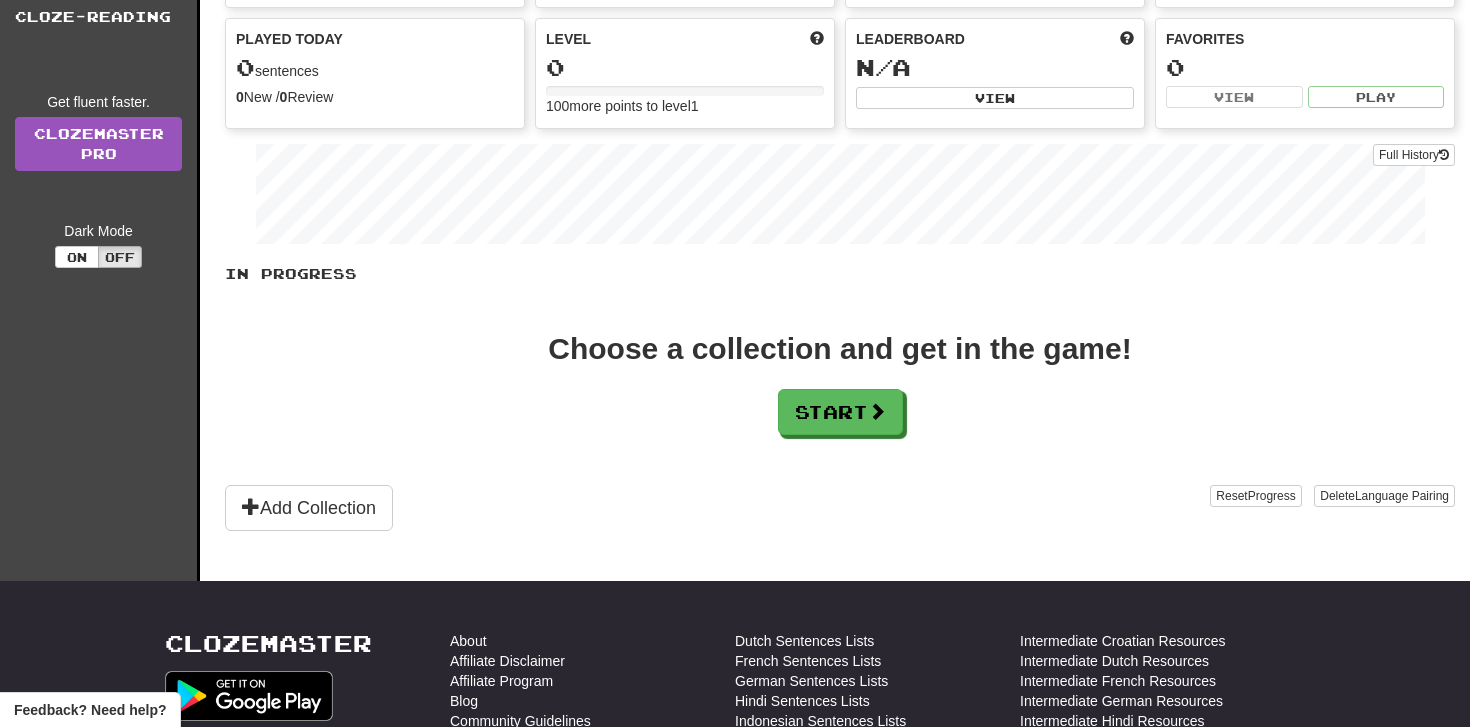 scroll, scrollTop: 252, scrollLeft: 0, axis: vertical 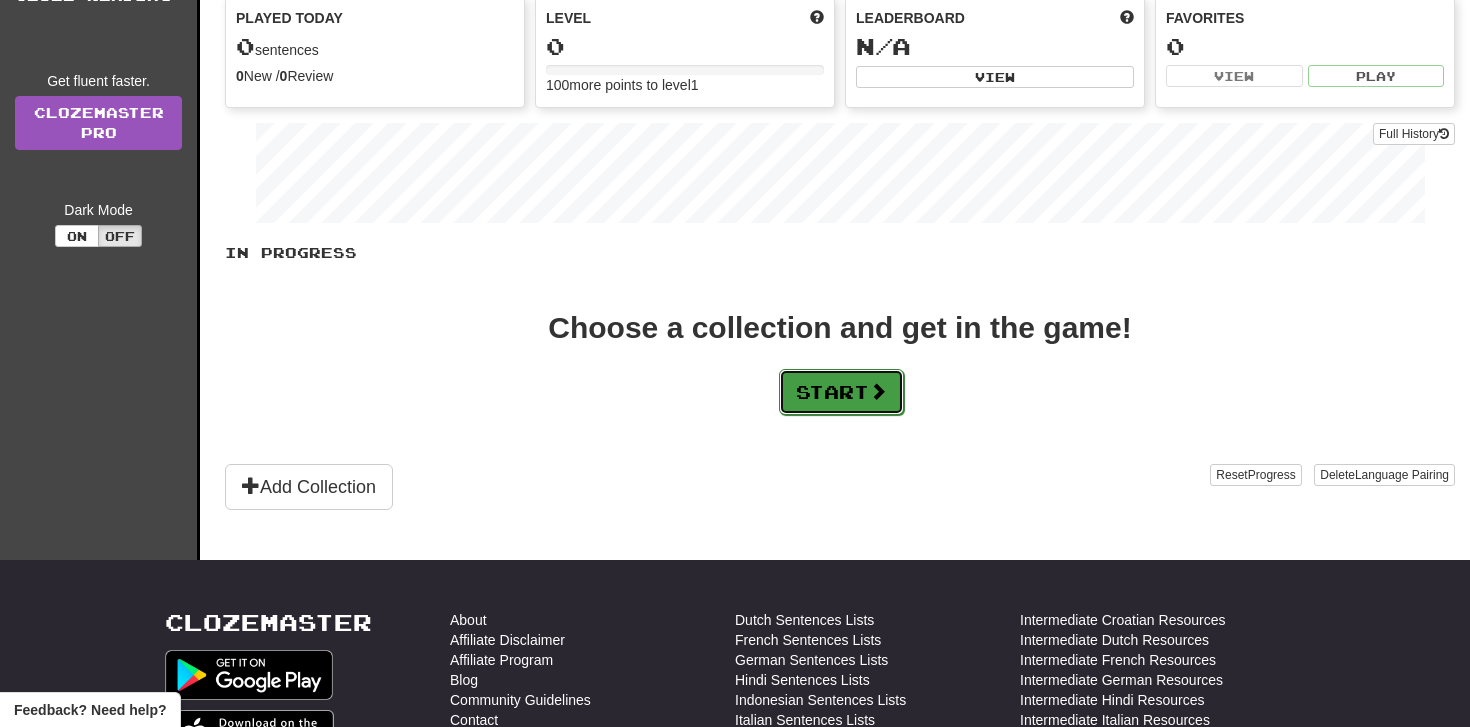 click on "Start" at bounding box center (841, 392) 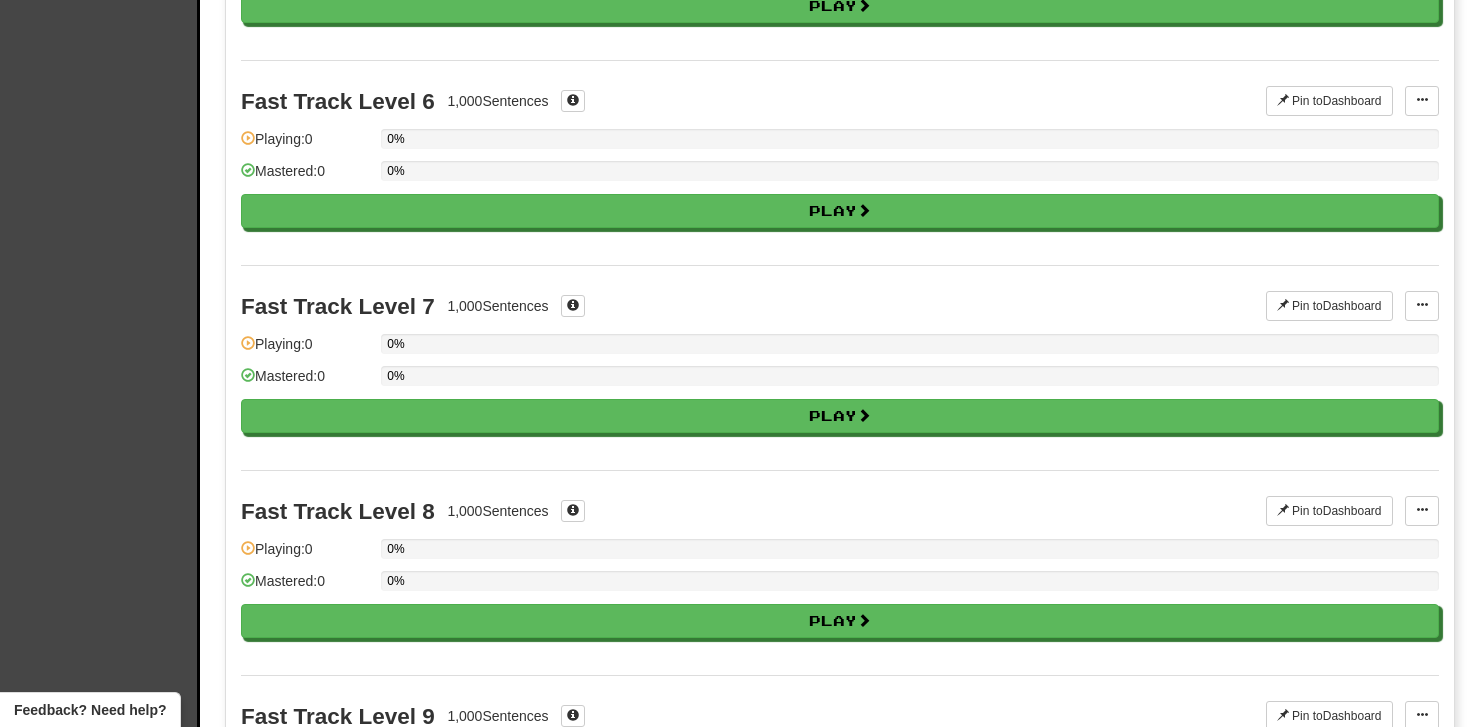 scroll, scrollTop: 0, scrollLeft: 0, axis: both 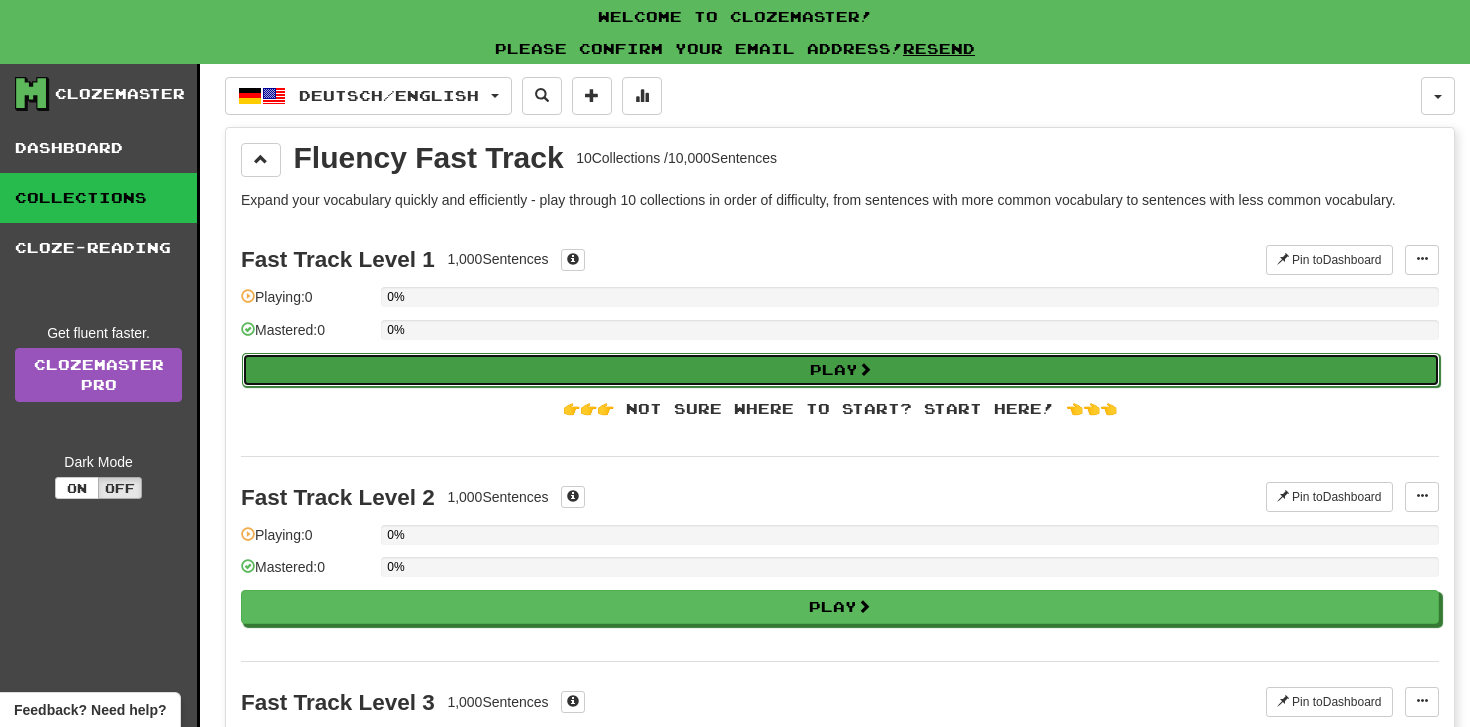 click on "Play" at bounding box center (841, 370) 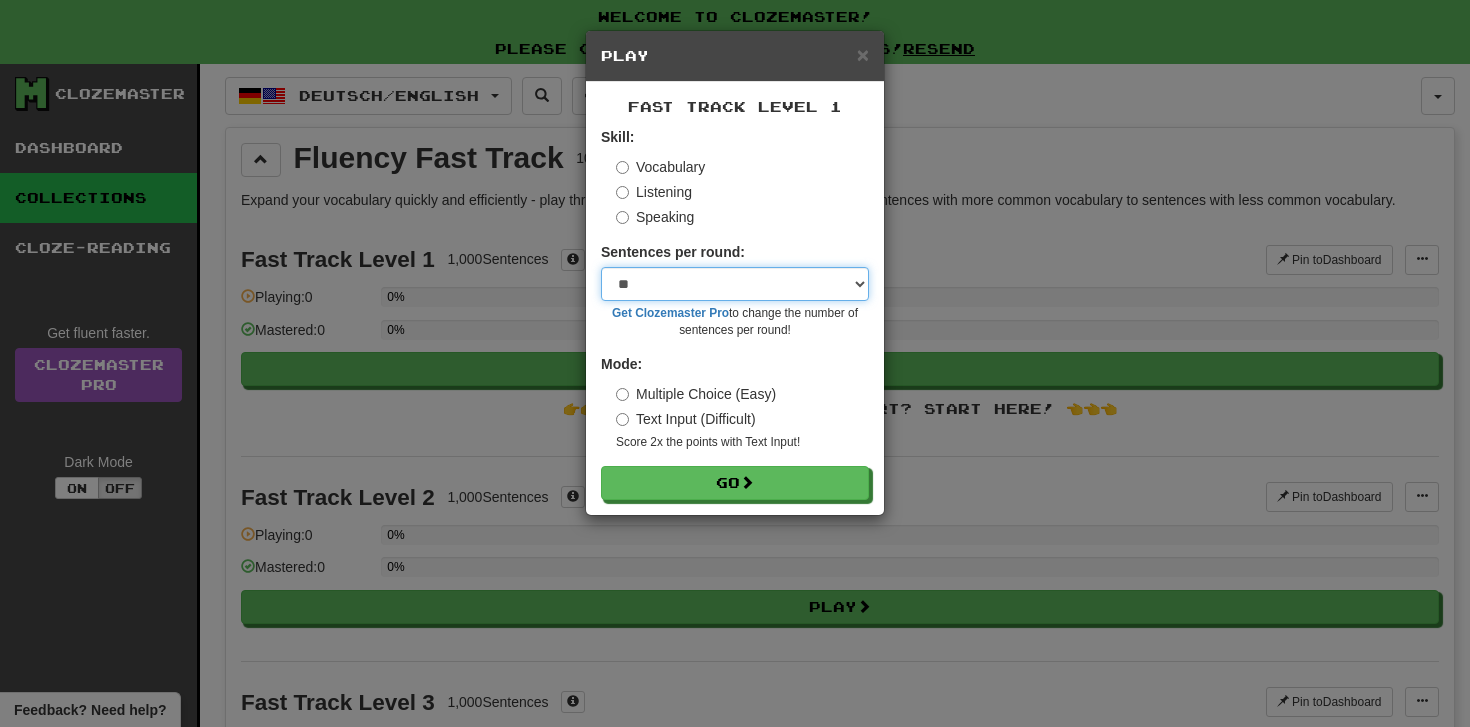 click on "* ** ** ** ** ** *** ********" at bounding box center (735, 284) 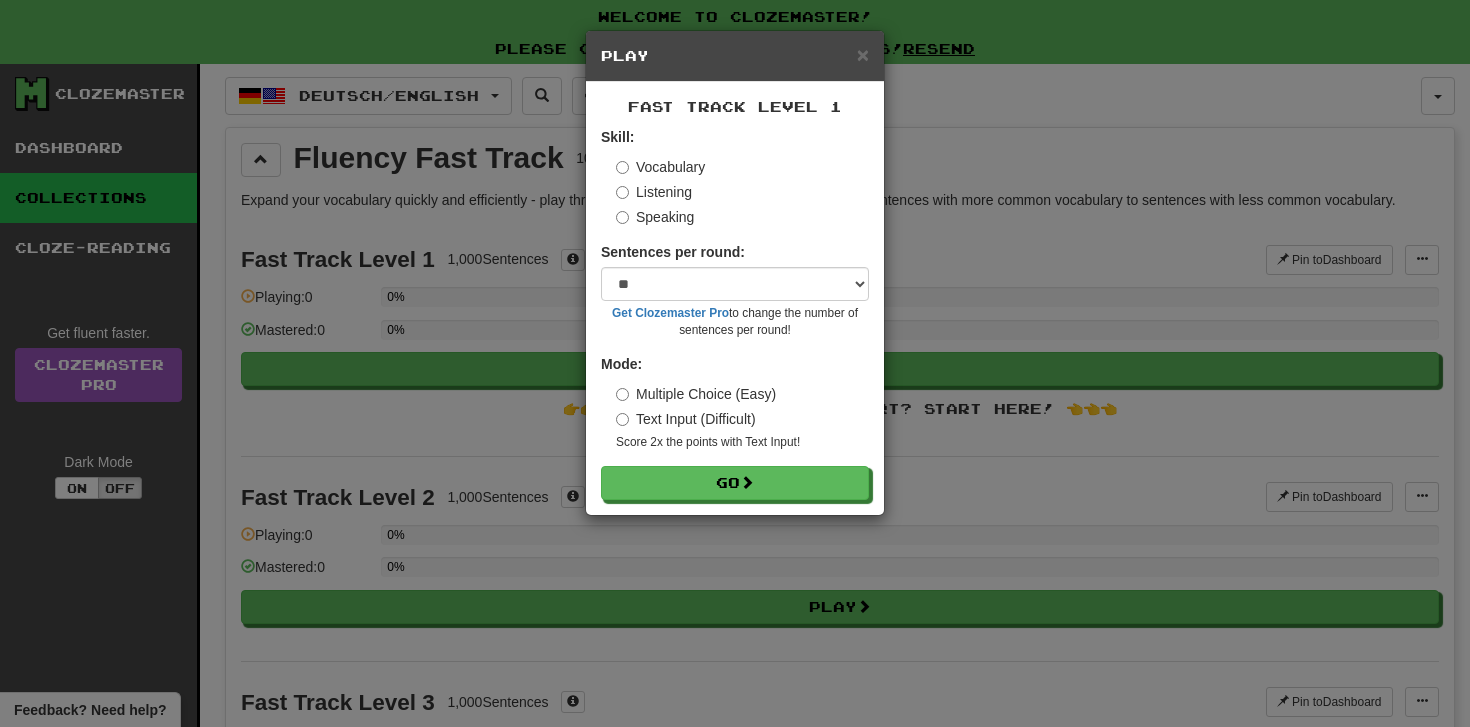 click on "Text Input (Difficult)" at bounding box center [686, 419] 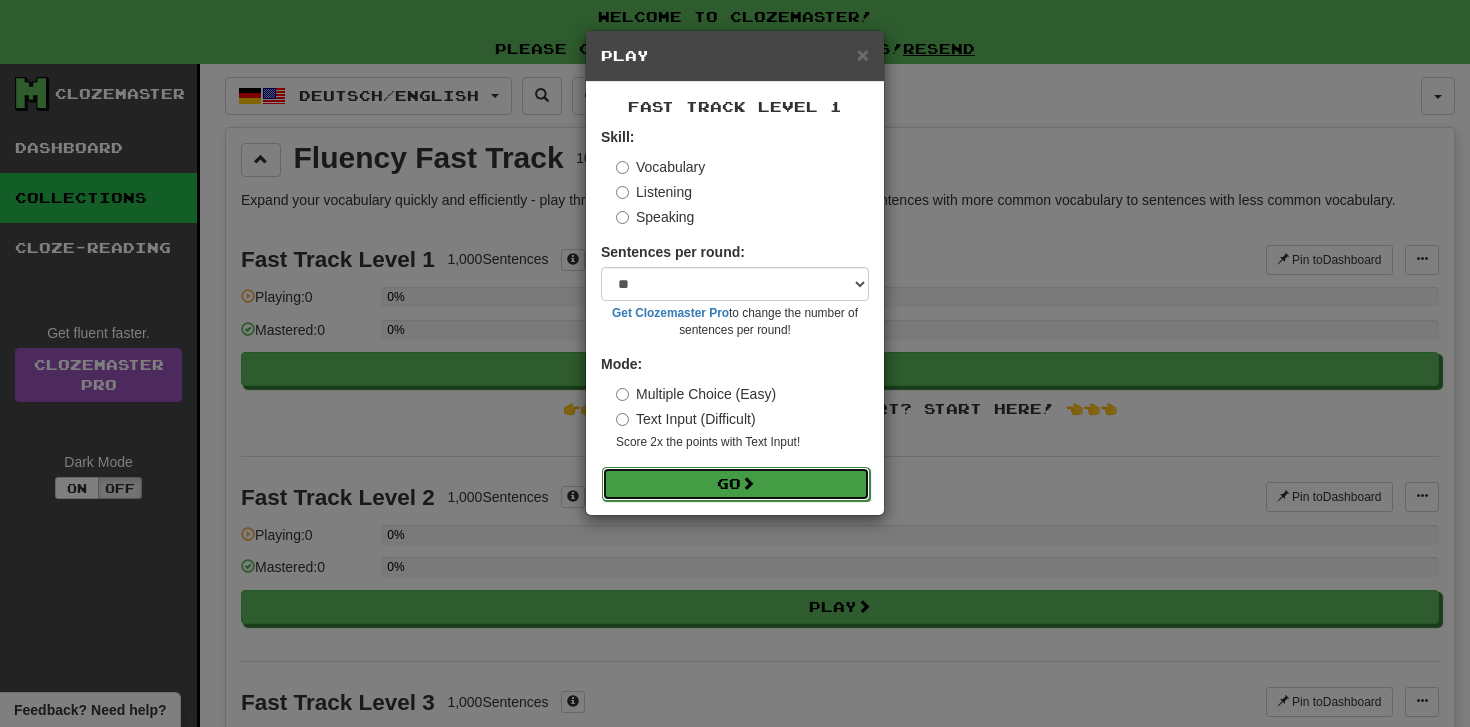 click on "Go" at bounding box center (736, 484) 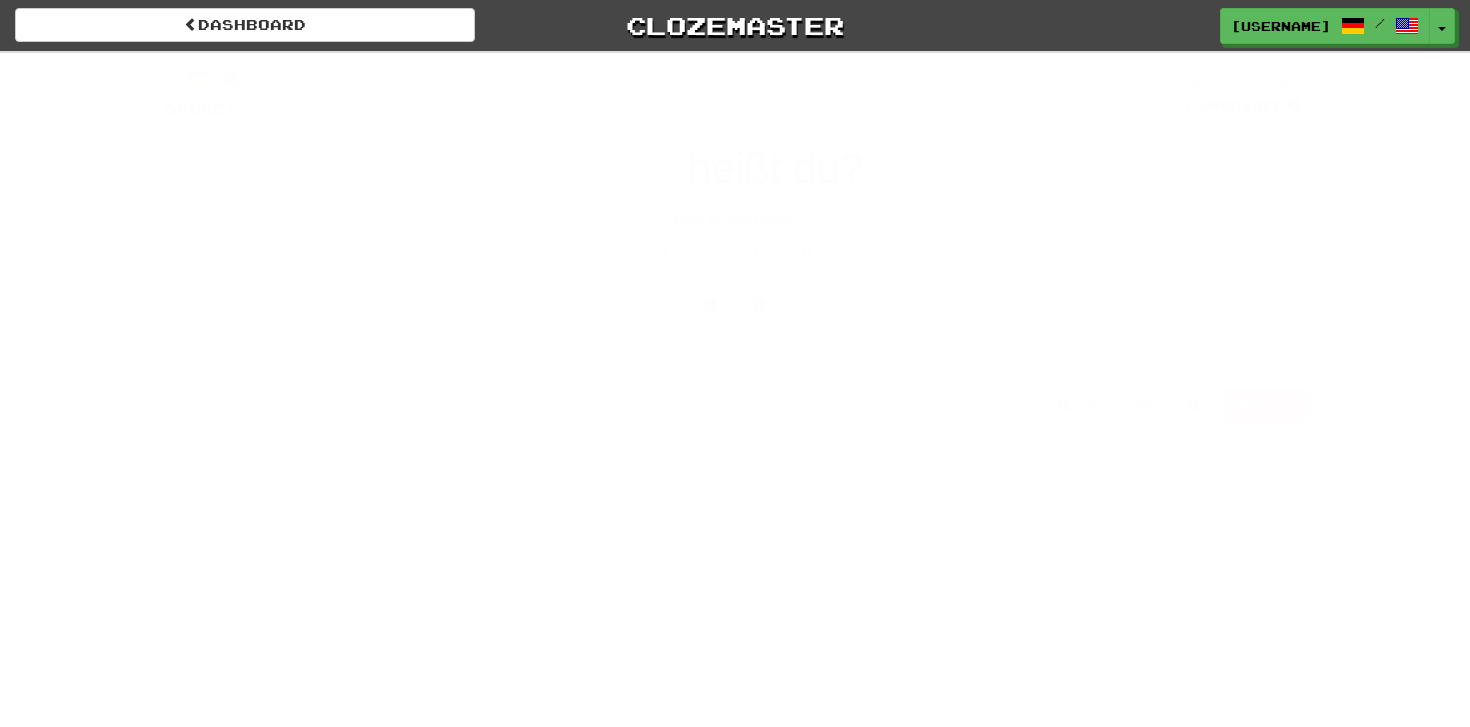 scroll, scrollTop: 0, scrollLeft: 0, axis: both 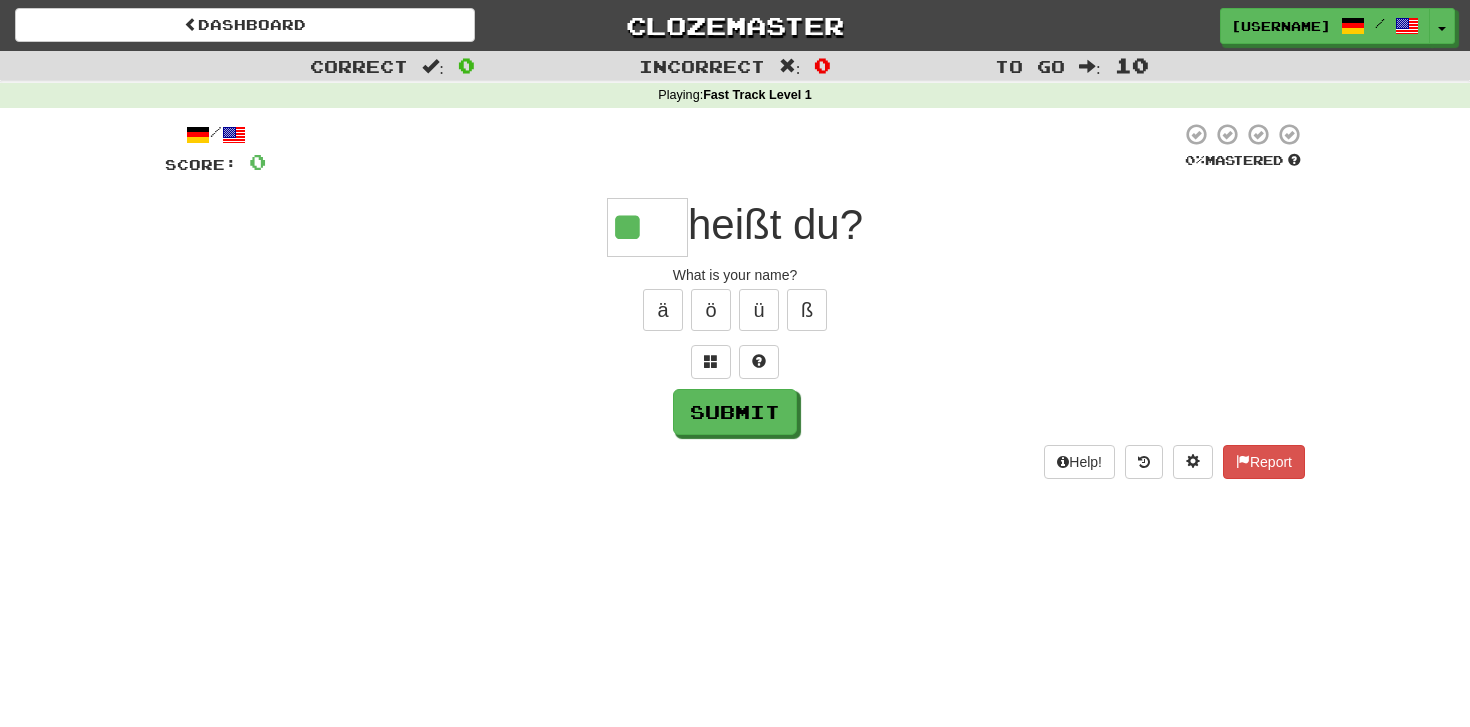 type on "*" 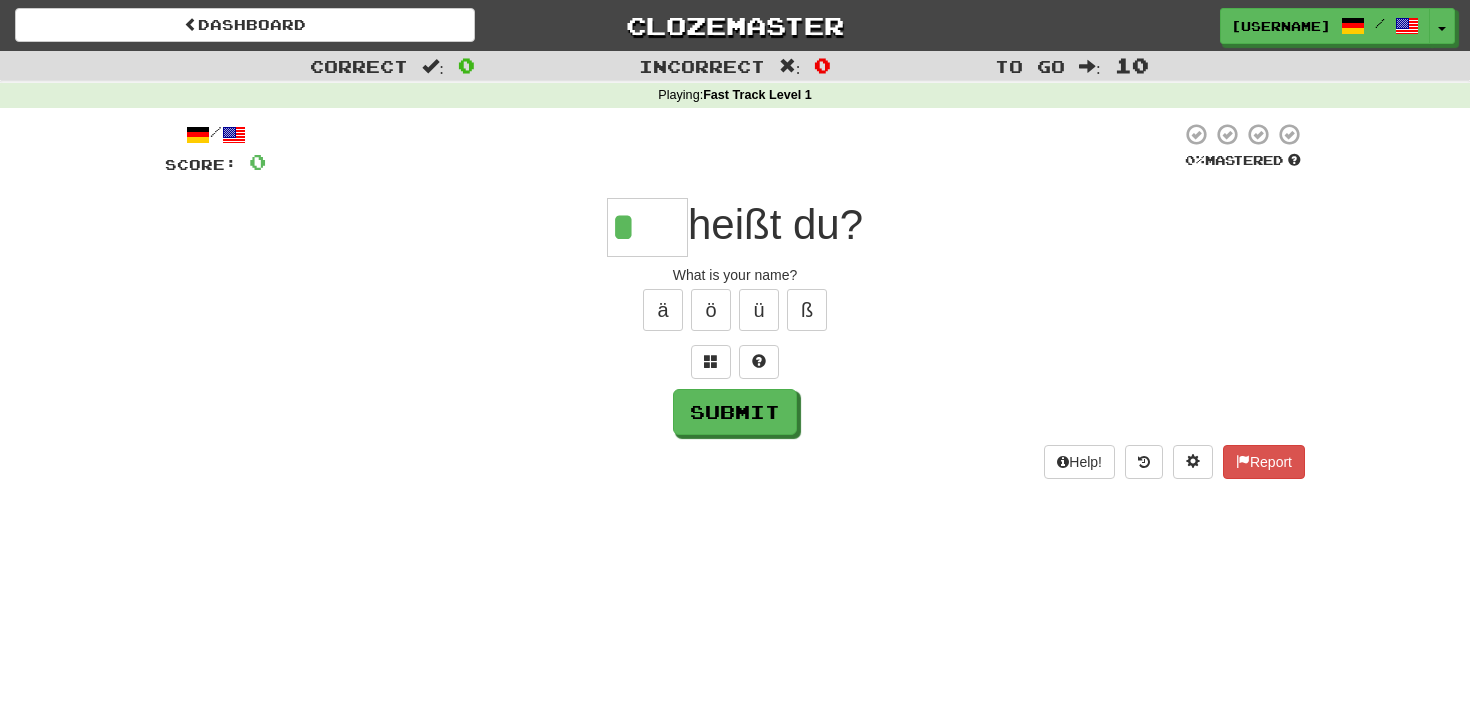 type 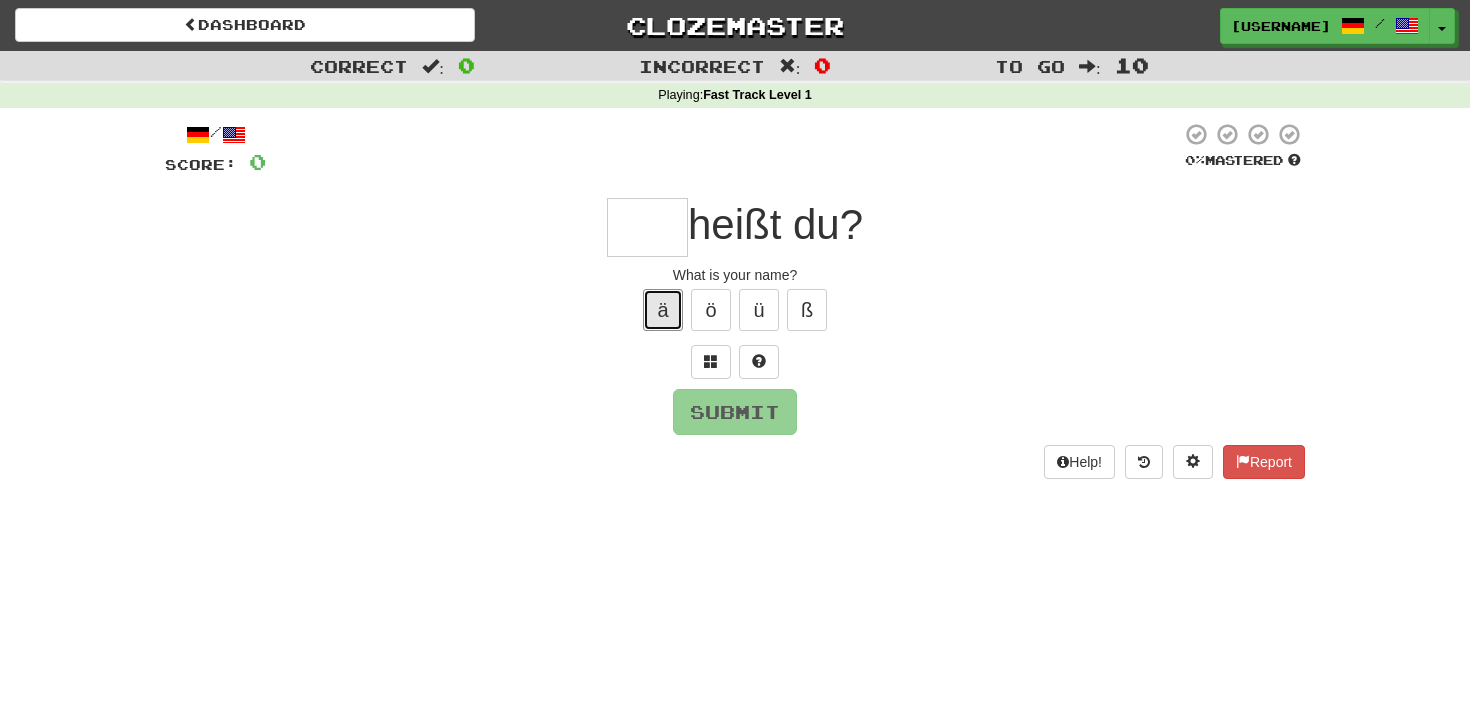 type 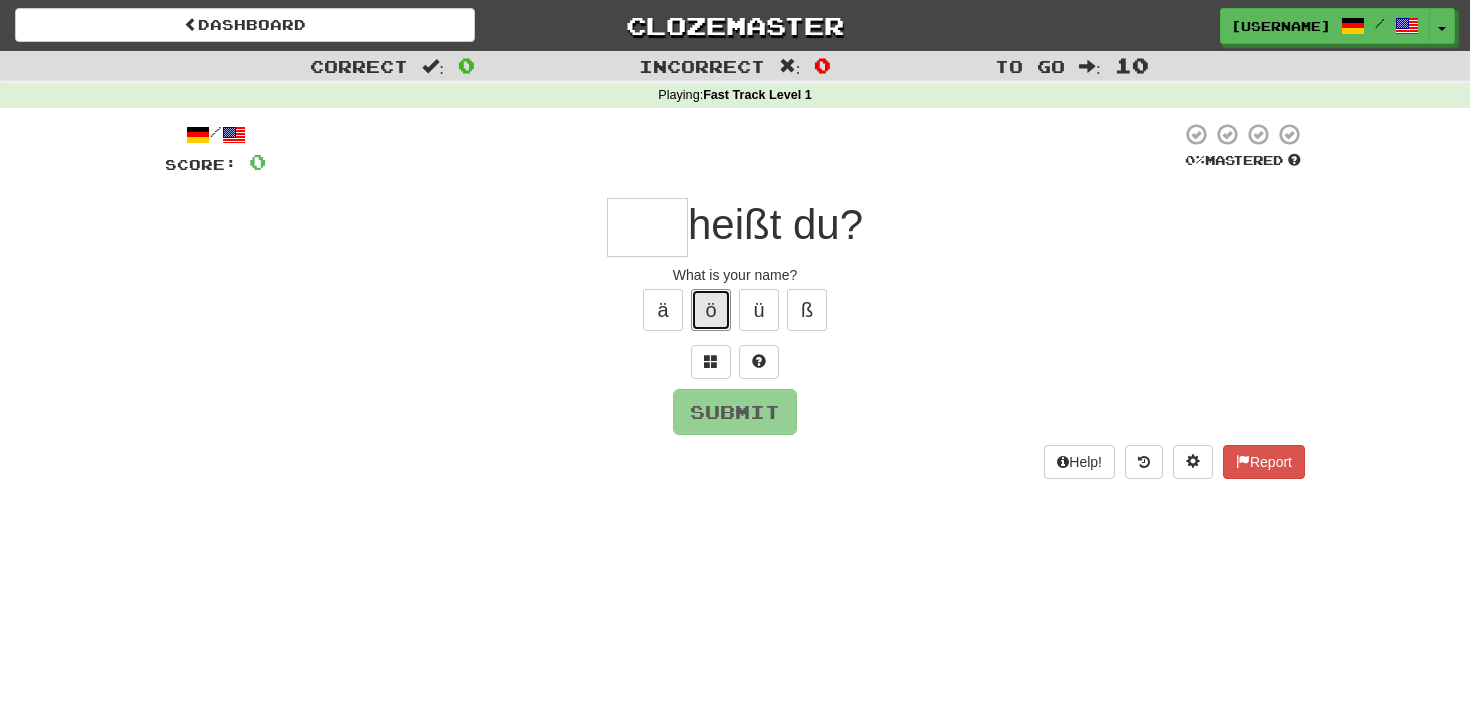 type 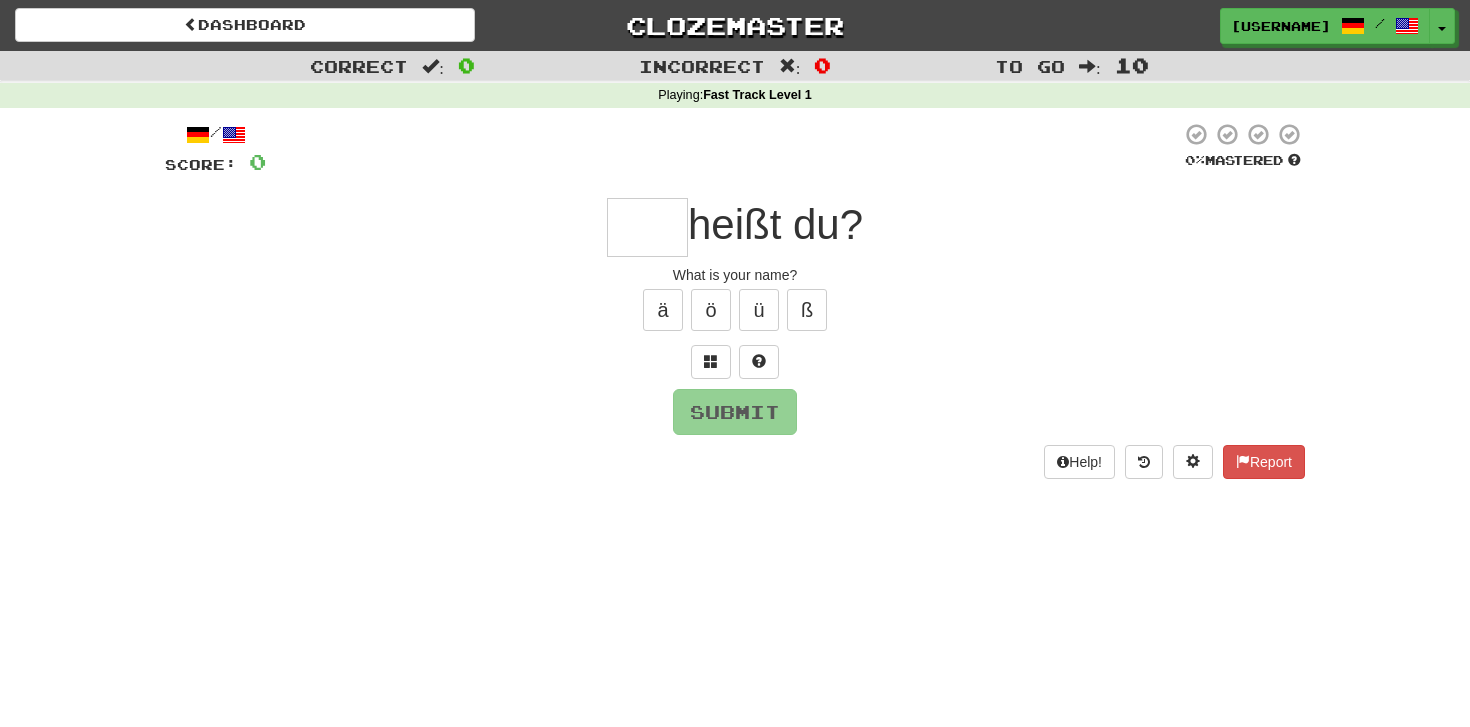 click at bounding box center (647, 227) 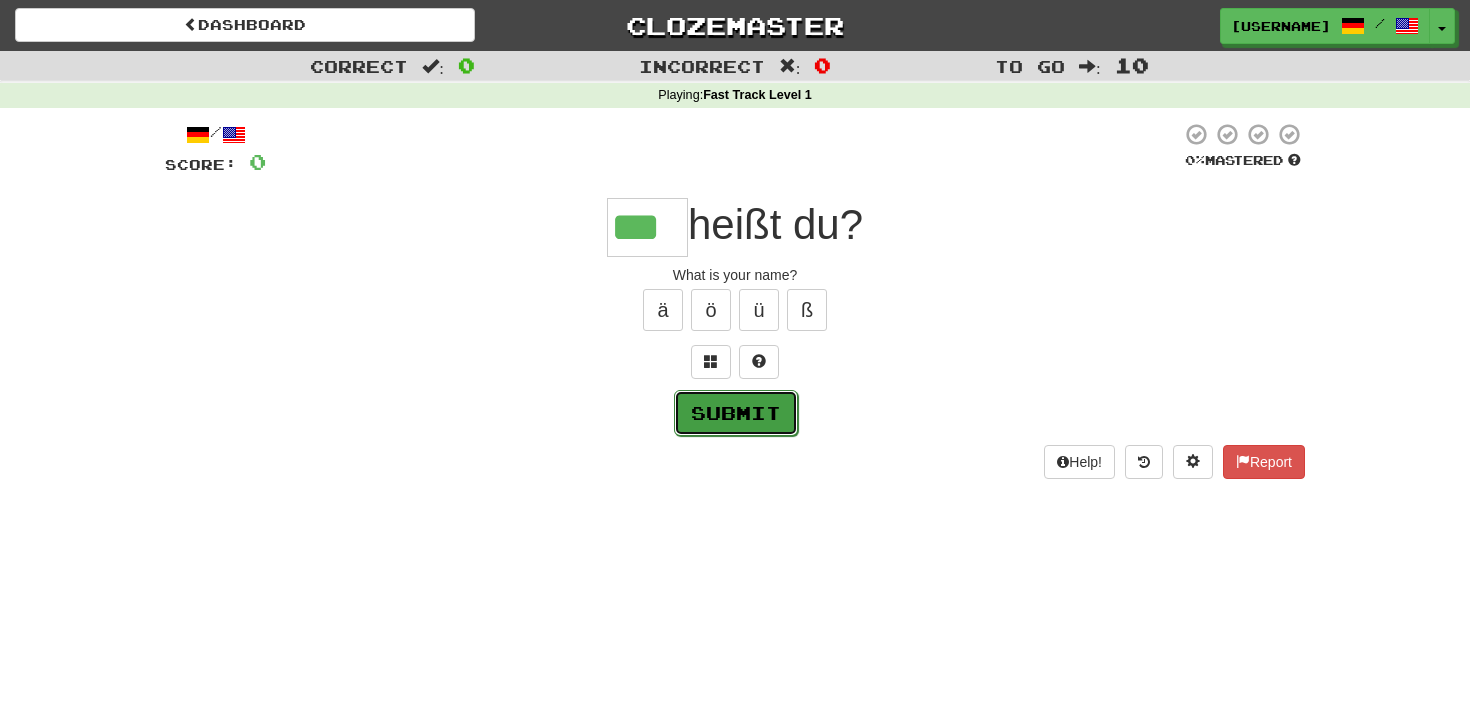 click on "Submit" at bounding box center [736, 413] 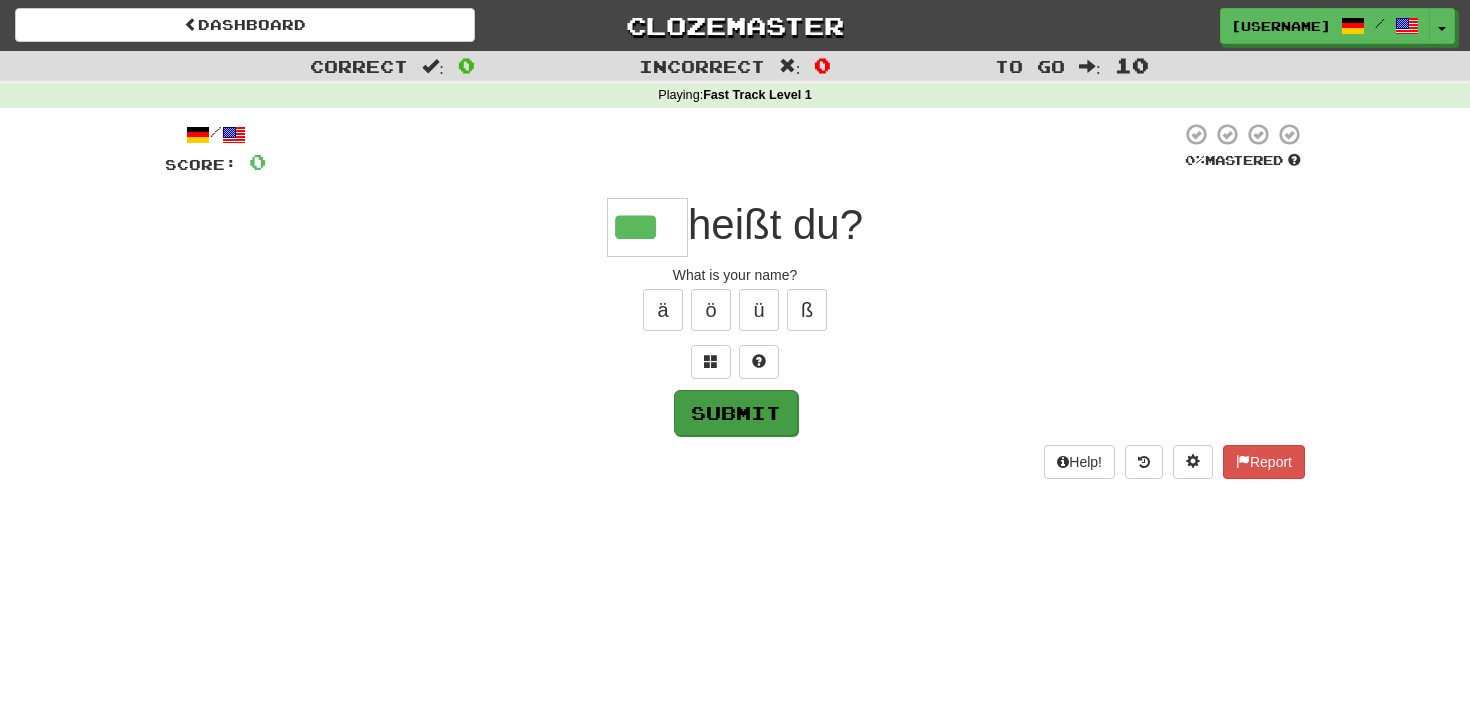 type on "***" 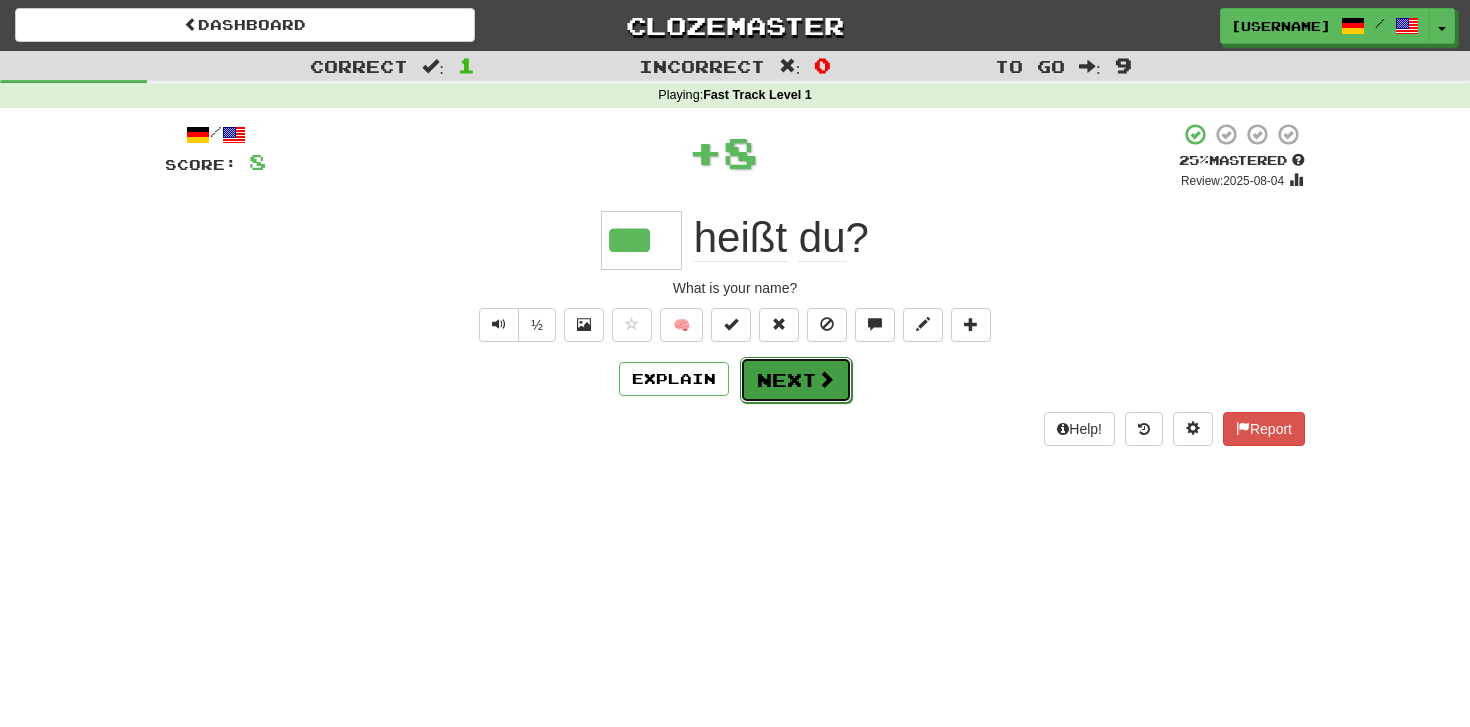 click on "Next" at bounding box center [796, 380] 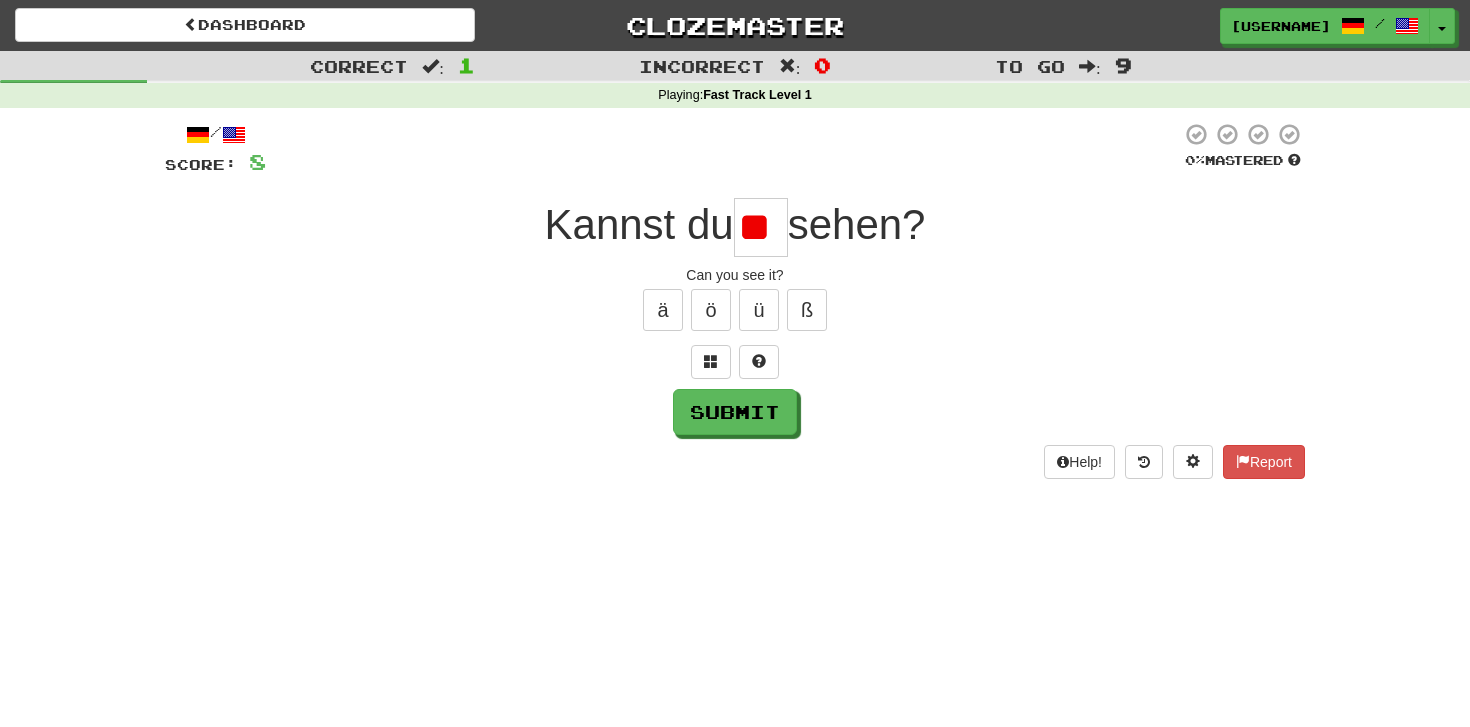 scroll, scrollTop: 0, scrollLeft: 0, axis: both 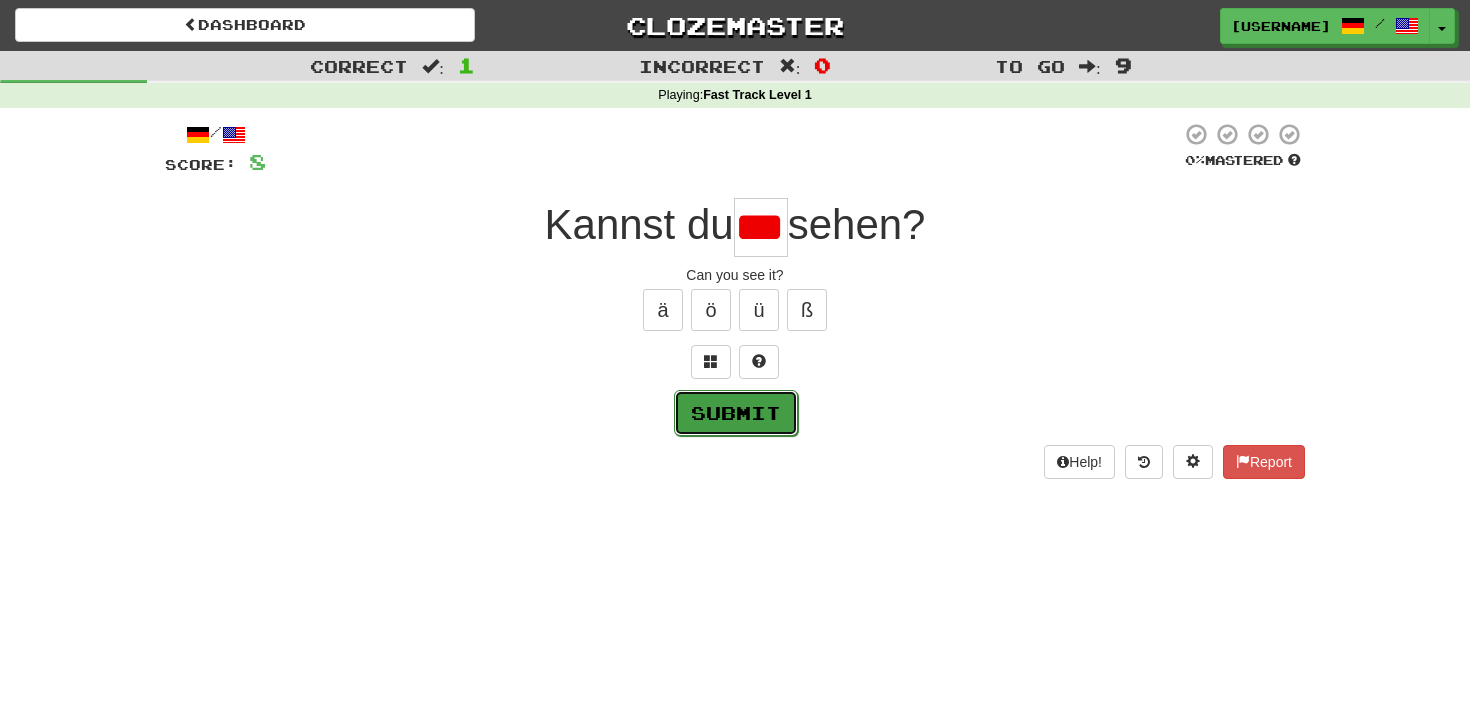 click on "Submit" at bounding box center (736, 413) 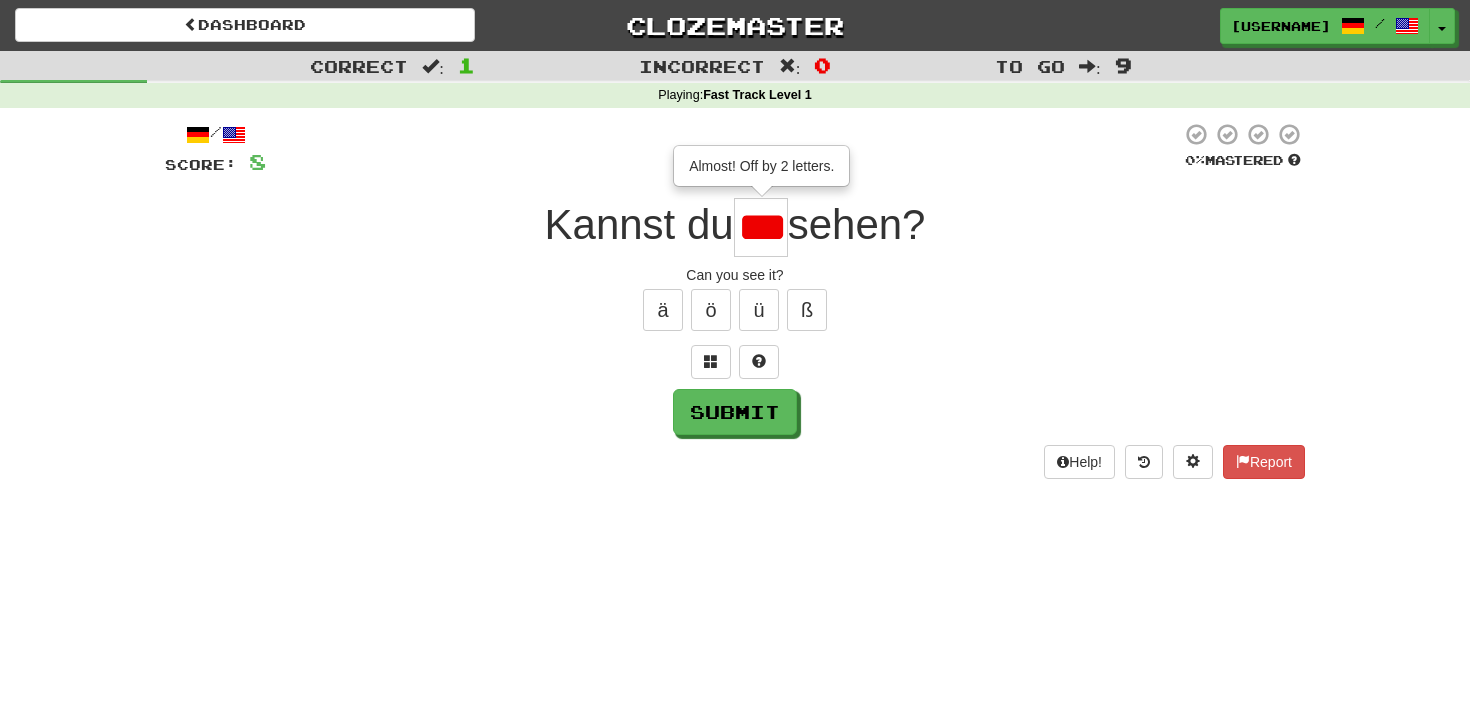 click on "***" at bounding box center (761, 227) 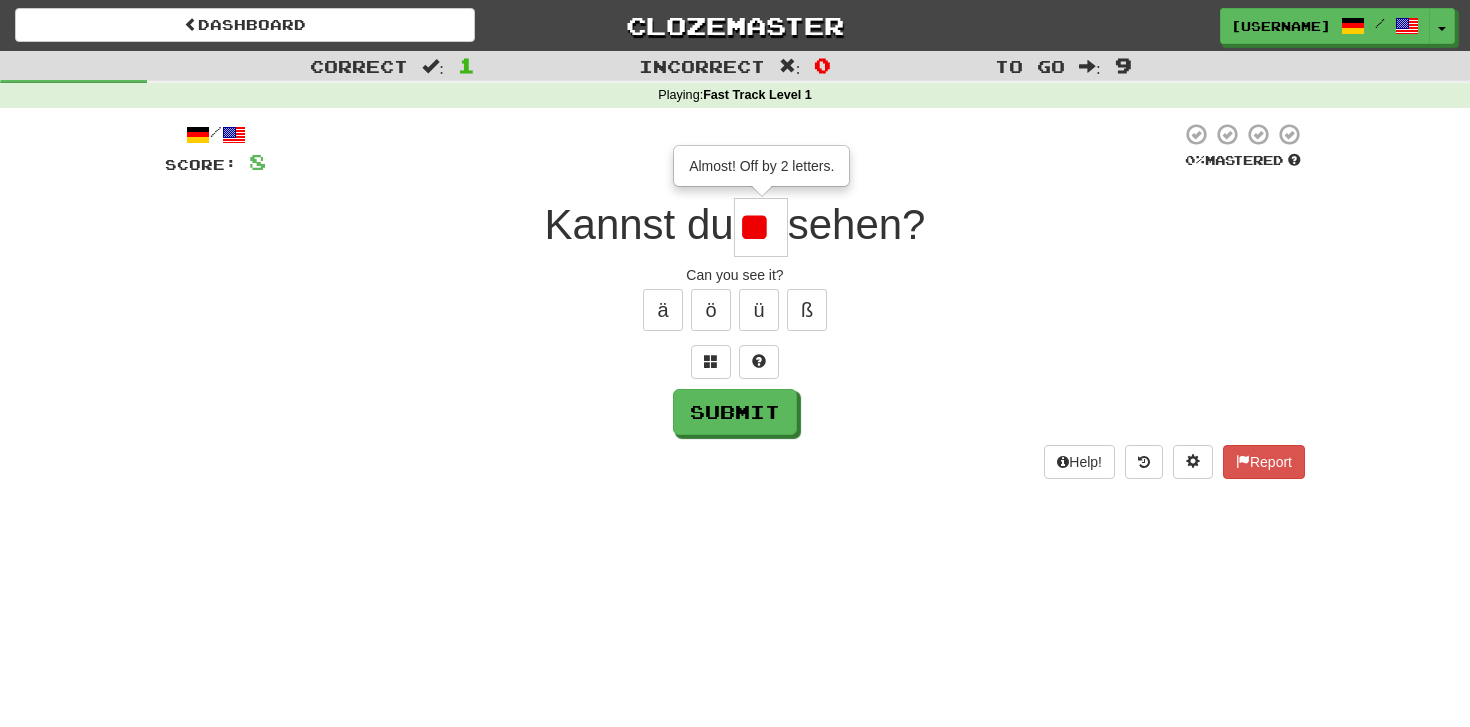 type on "*" 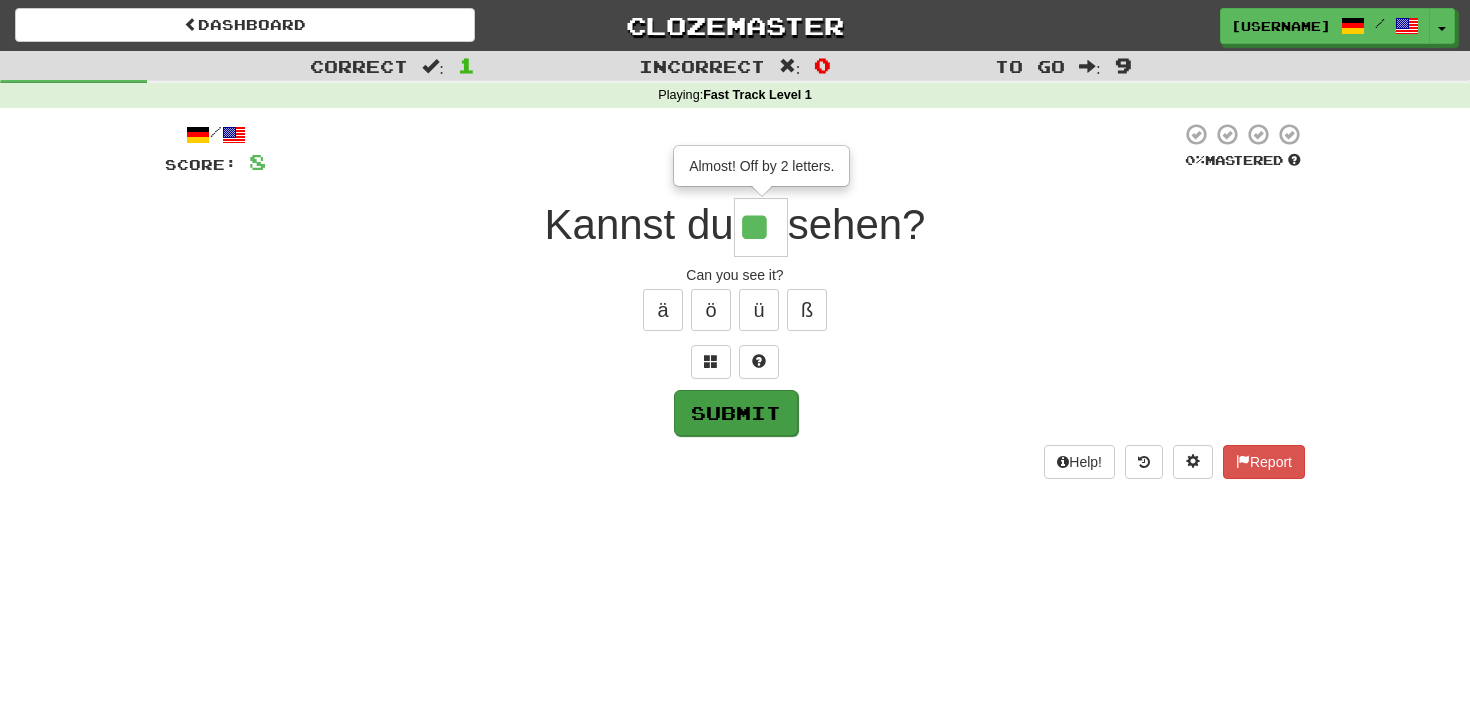 type on "**" 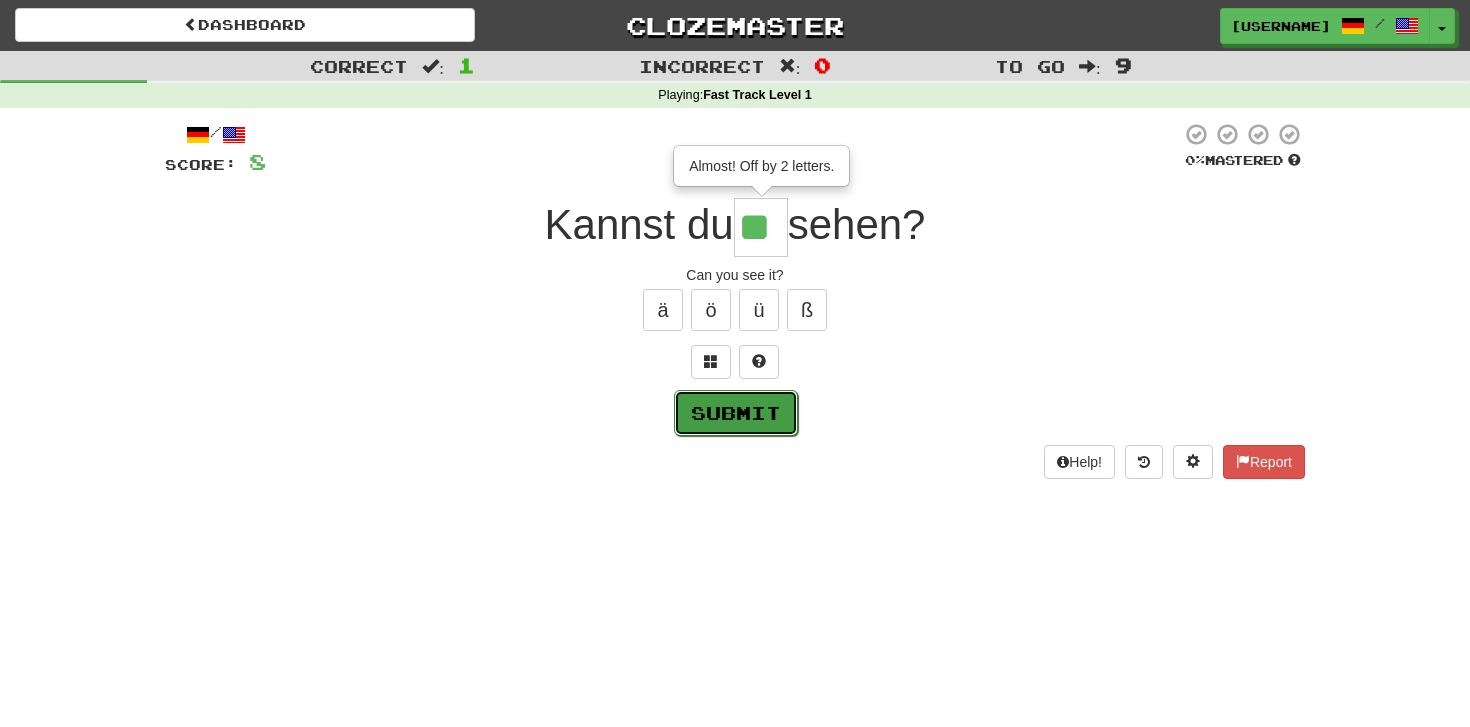 click on "Submit" at bounding box center [736, 413] 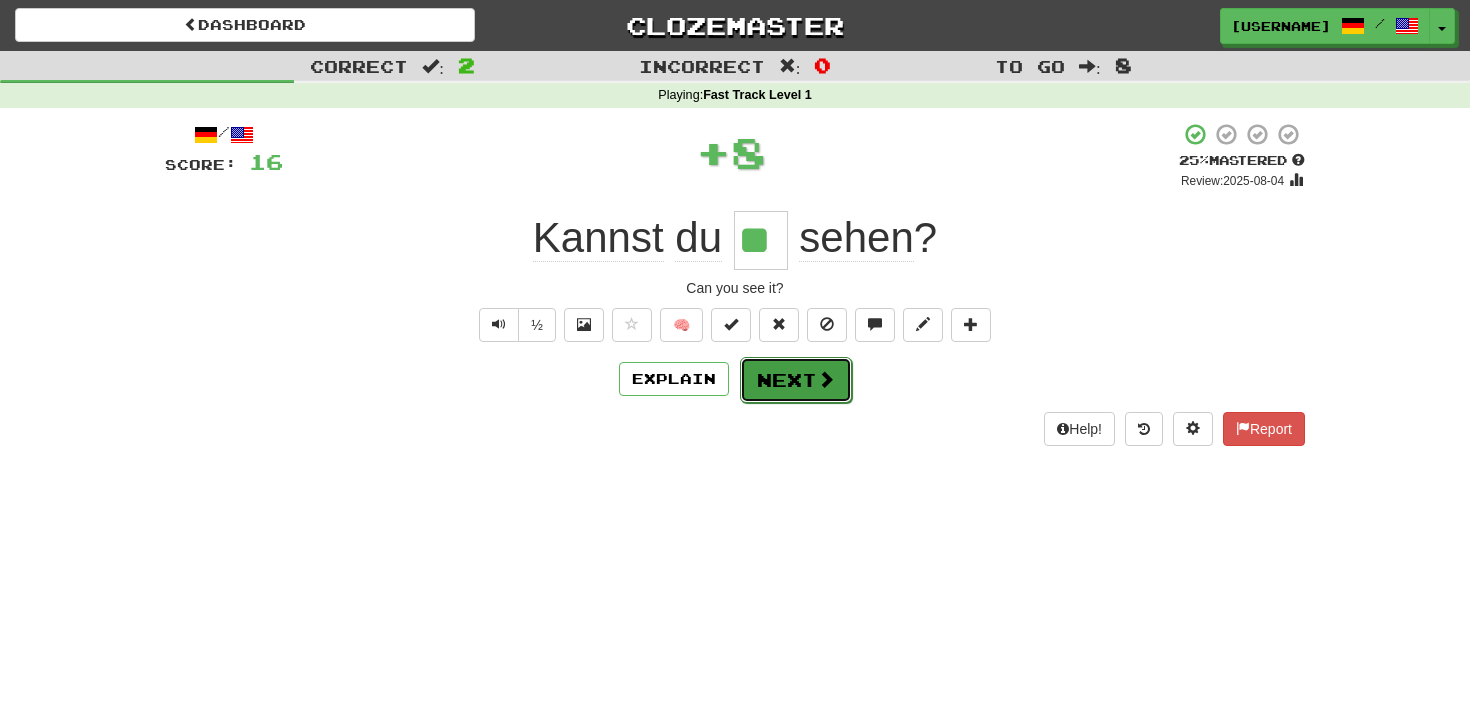 click on "Next" at bounding box center [796, 380] 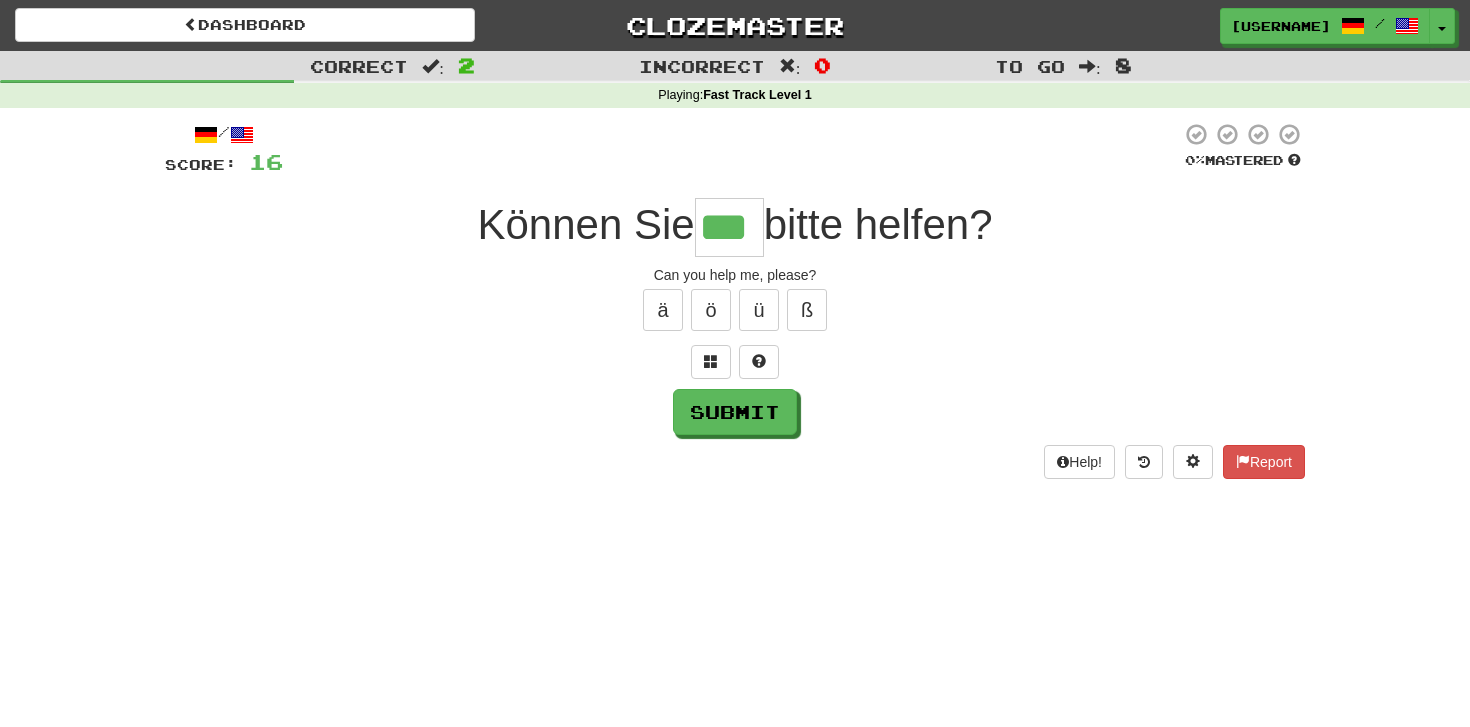 type on "***" 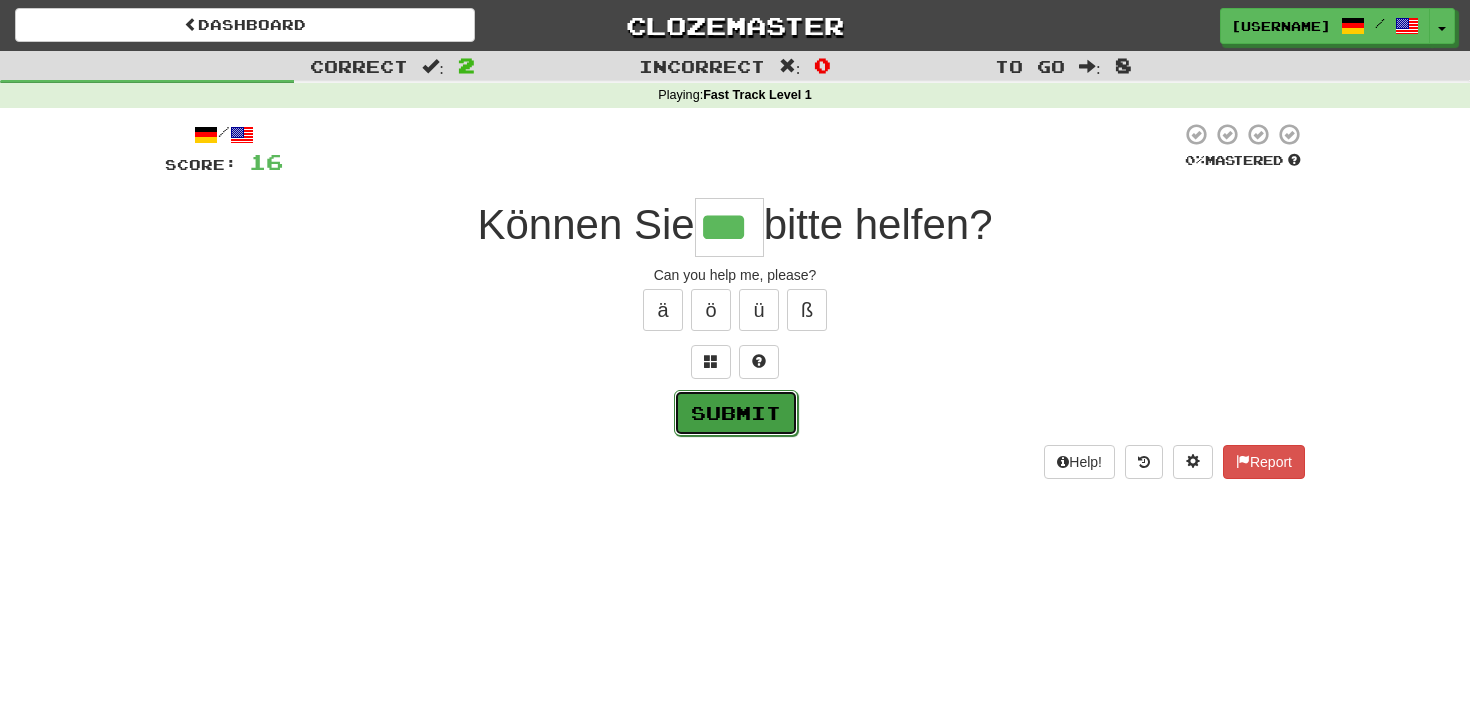 click on "Submit" at bounding box center [736, 413] 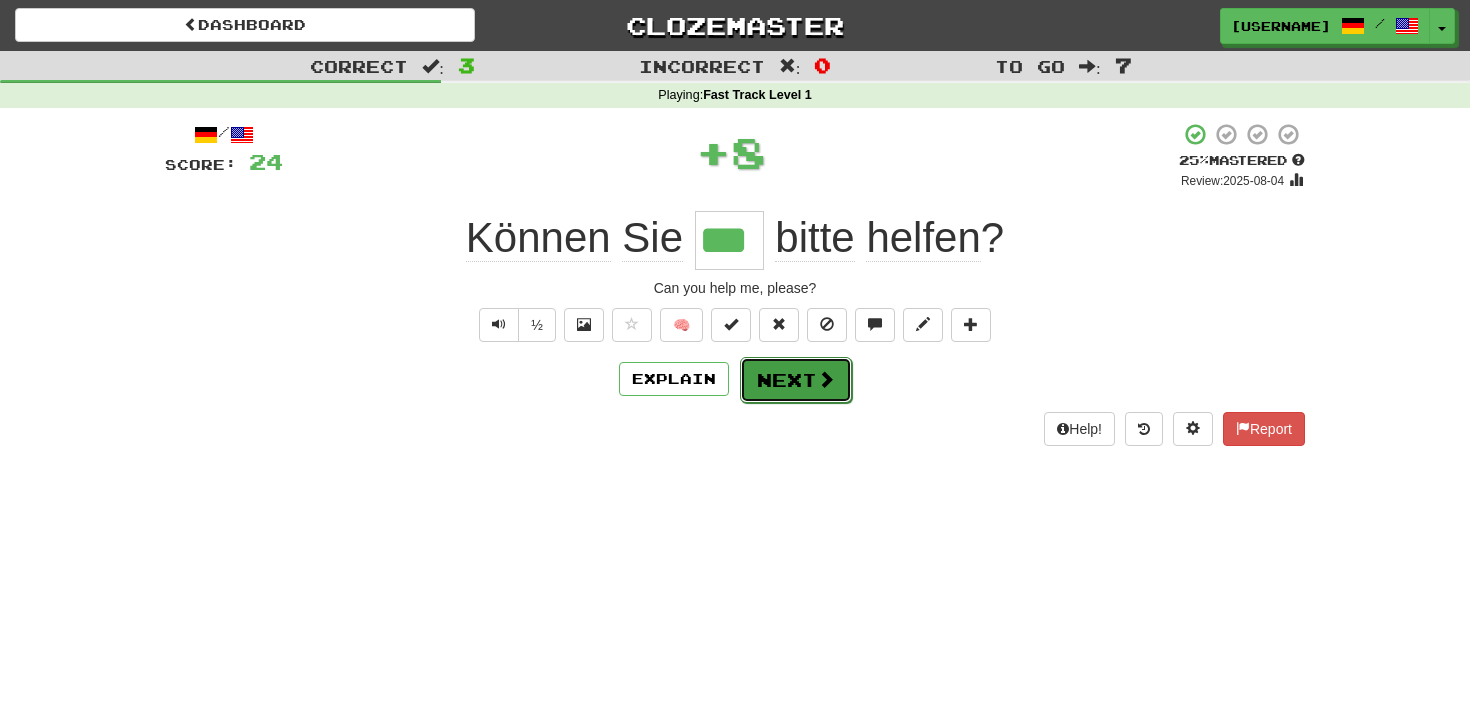 click on "Next" at bounding box center [796, 380] 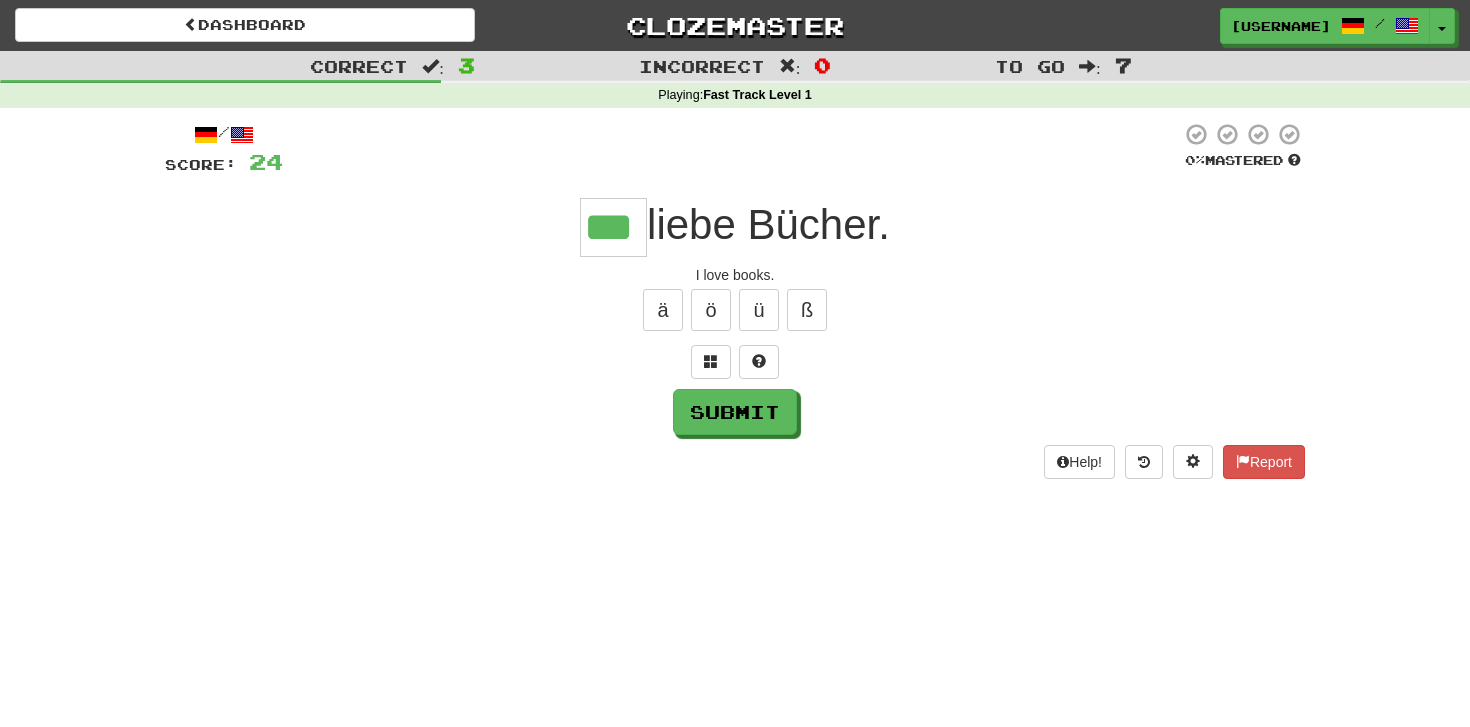 click on "/  Score:   24 0 %  Mastered ***  liebe Bücher. I love books. ä ö ü ß Submit  Help!  Report" at bounding box center [735, 300] 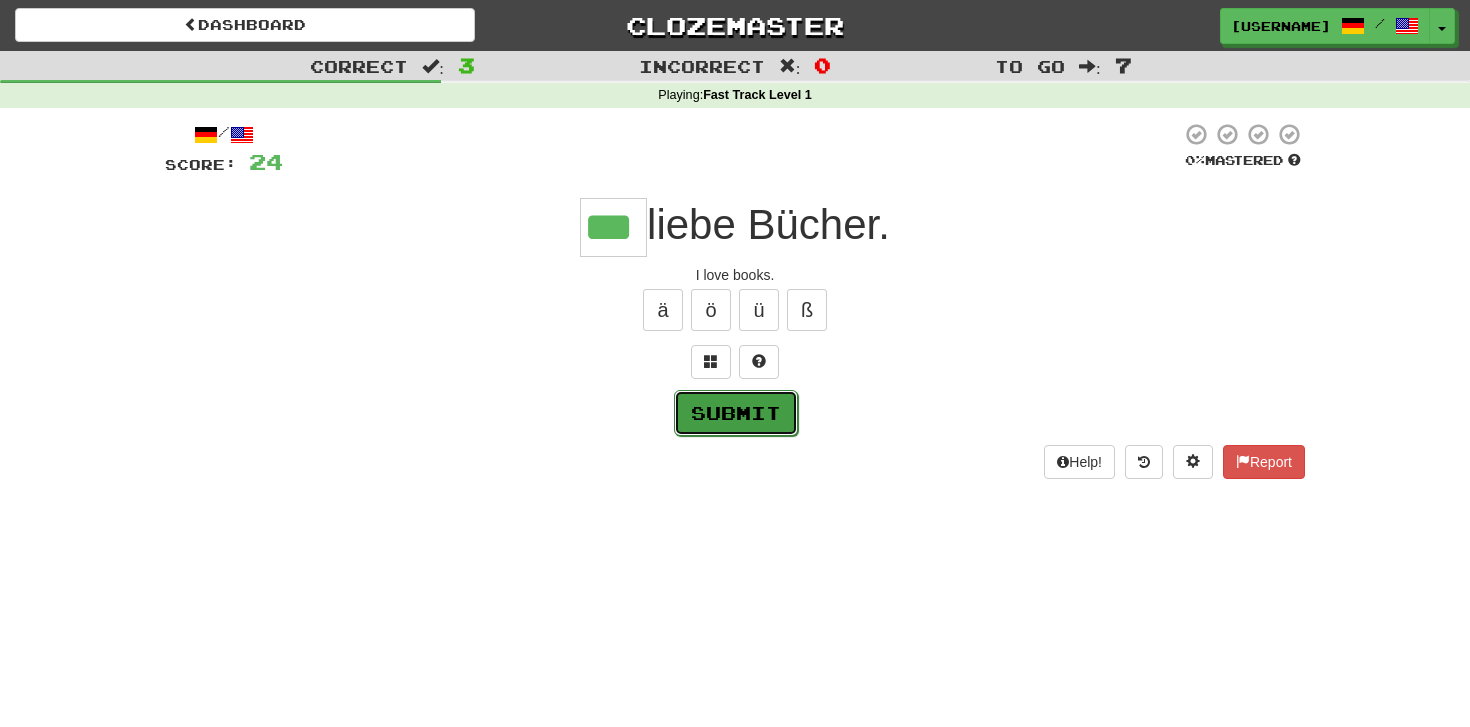 click on "Submit" at bounding box center (736, 413) 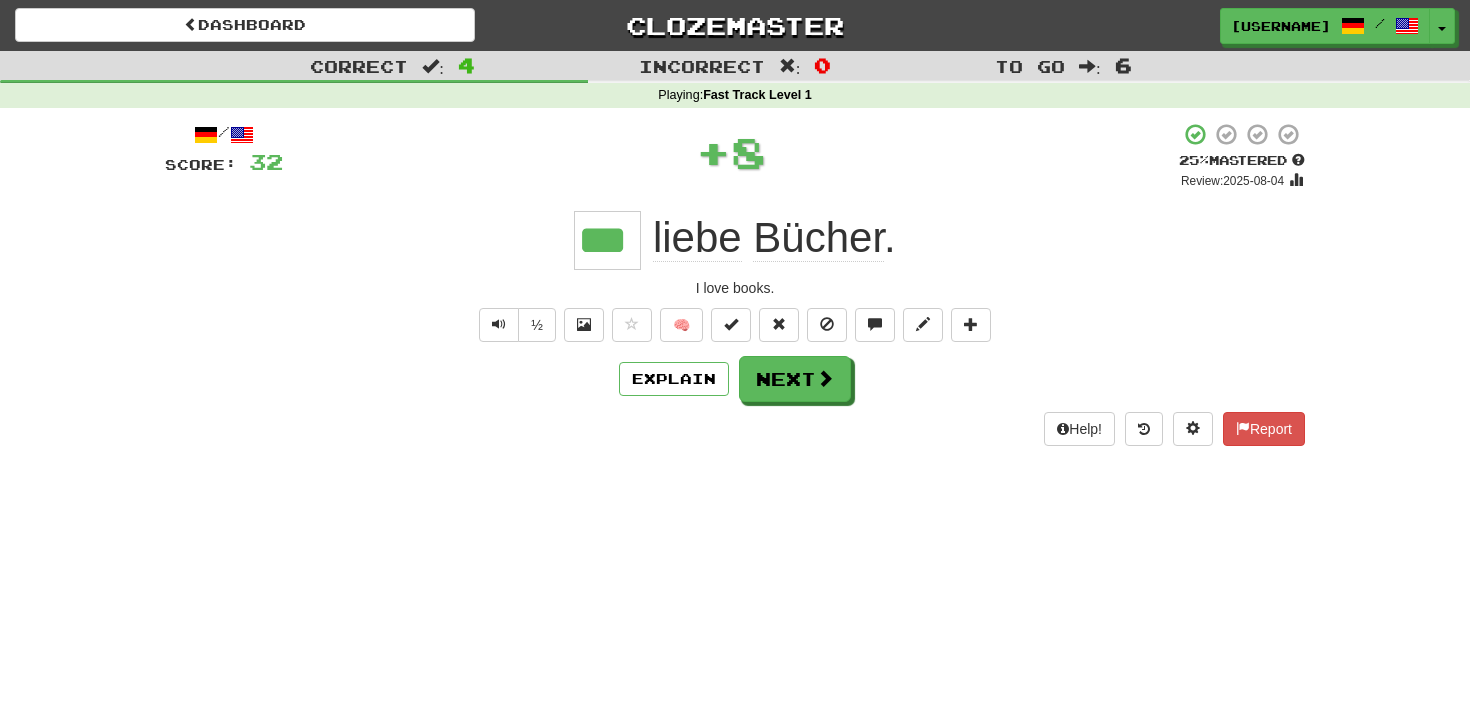 type on "***" 